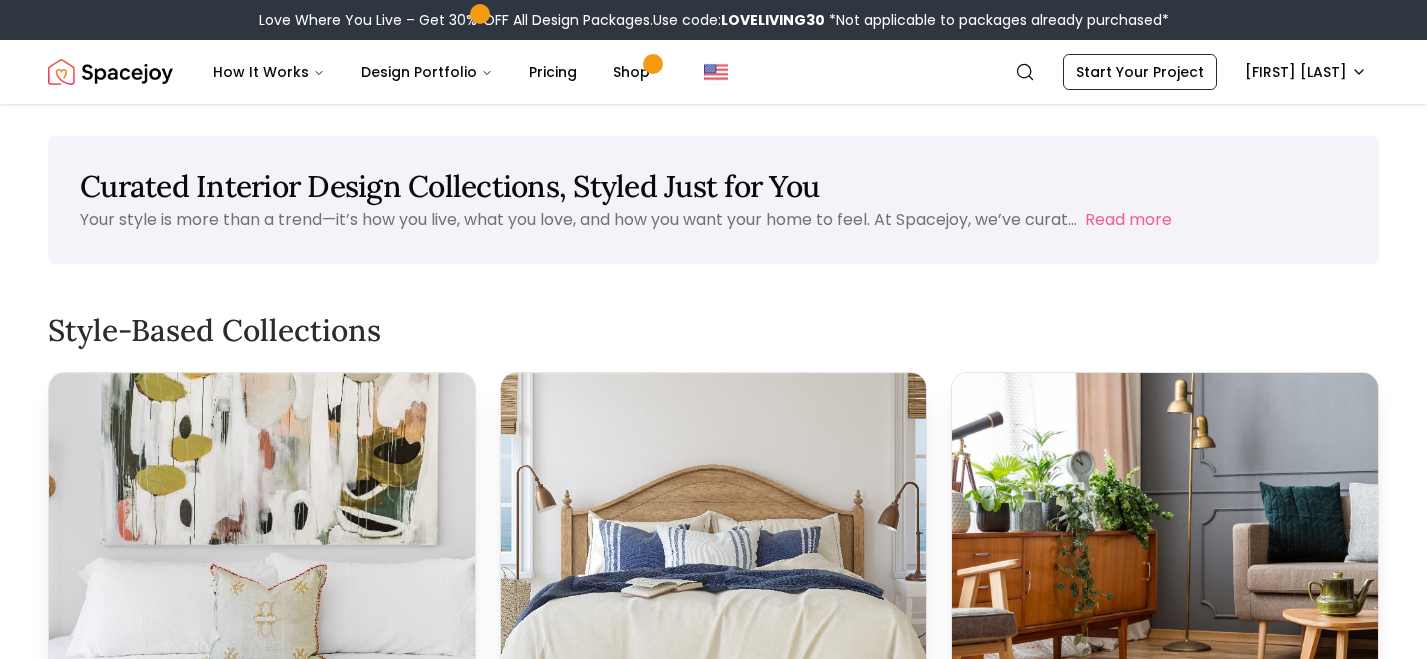 scroll, scrollTop: 0, scrollLeft: 0, axis: both 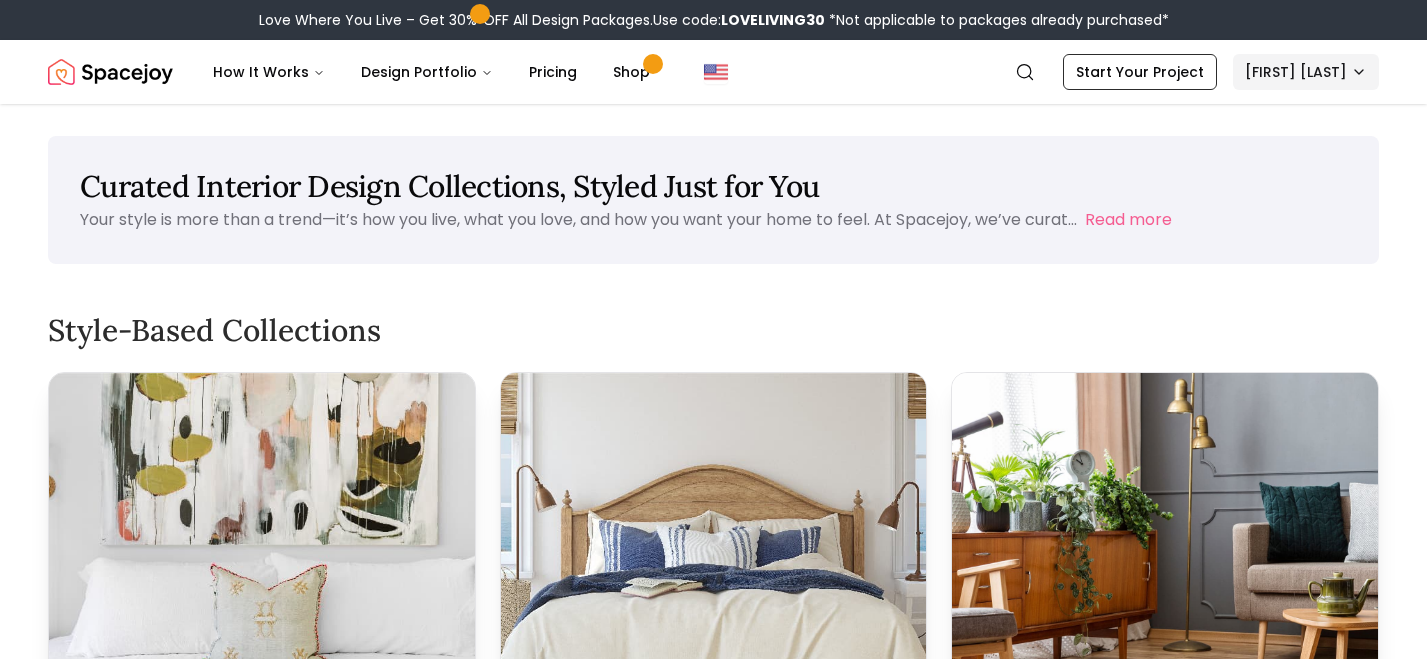 click on "Love Where You Live – Get 30% OFF All Design Packages.  Use code:  LOVELIVING30   *Not applicable to packages already purchased* Spacejoy How It Works   Design Portfolio   Pricing Shop Search Start Your Project   [FIRST] [LAST] Curated Interior Design Collections, Styled Just for You Your style is more than a trend—it’s how you live, what you love, and how you want your home to feel. At Spacejoy, we’ve curat... Read more Style-Based Collections Modern Minimalist Clean lines, soft neutrals, and intentional design. This collection brings calm and clarity to every space. View Collection Coastal  & Beach-Inspired Spaces Light woods, breezy textiles, and beach-inspired tones—this look feels like a vacation at home. View Collection Mid-Century Modern Looks Organic shapes, bold accents, and nostalgic charm meet in this cozy, timeless collection. View Collection Boho Comfort A curated mix of textures, layers, and global influences that make your space feel lived-in and loved. View Collection View Collection" at bounding box center [713, 10485] 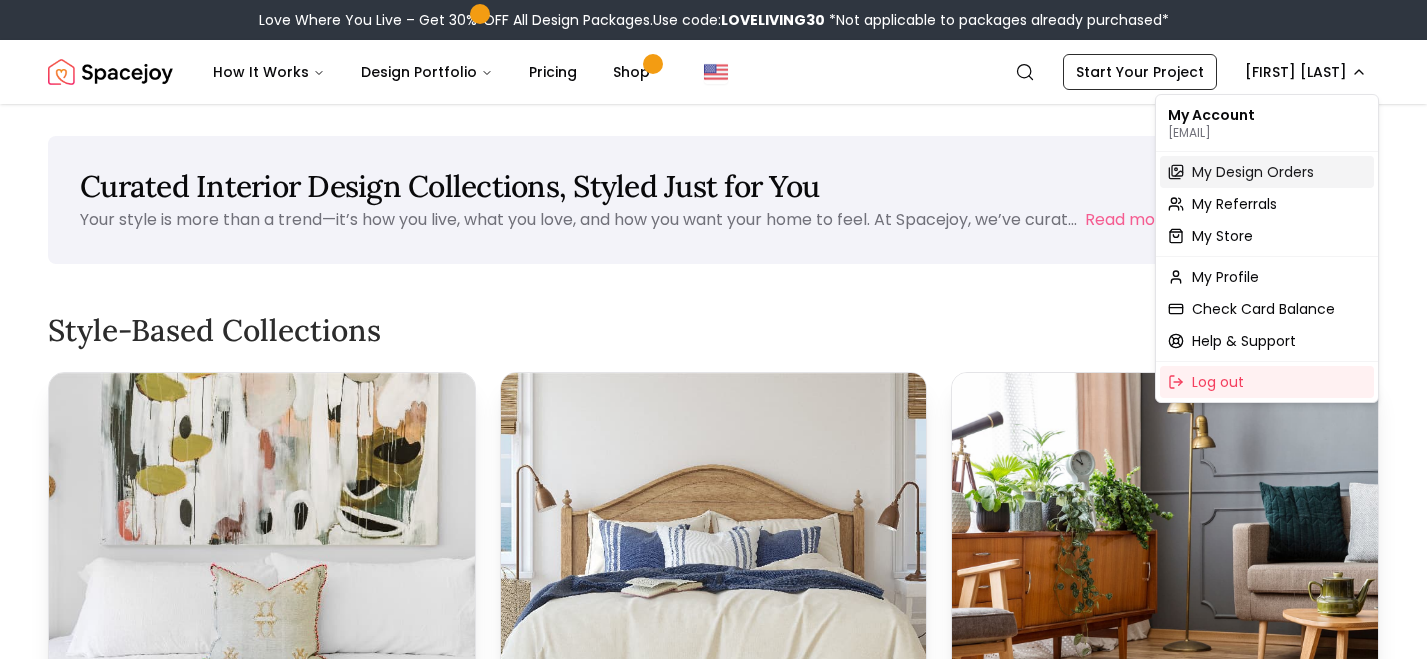 click on "My Design Orders" at bounding box center (1253, 172) 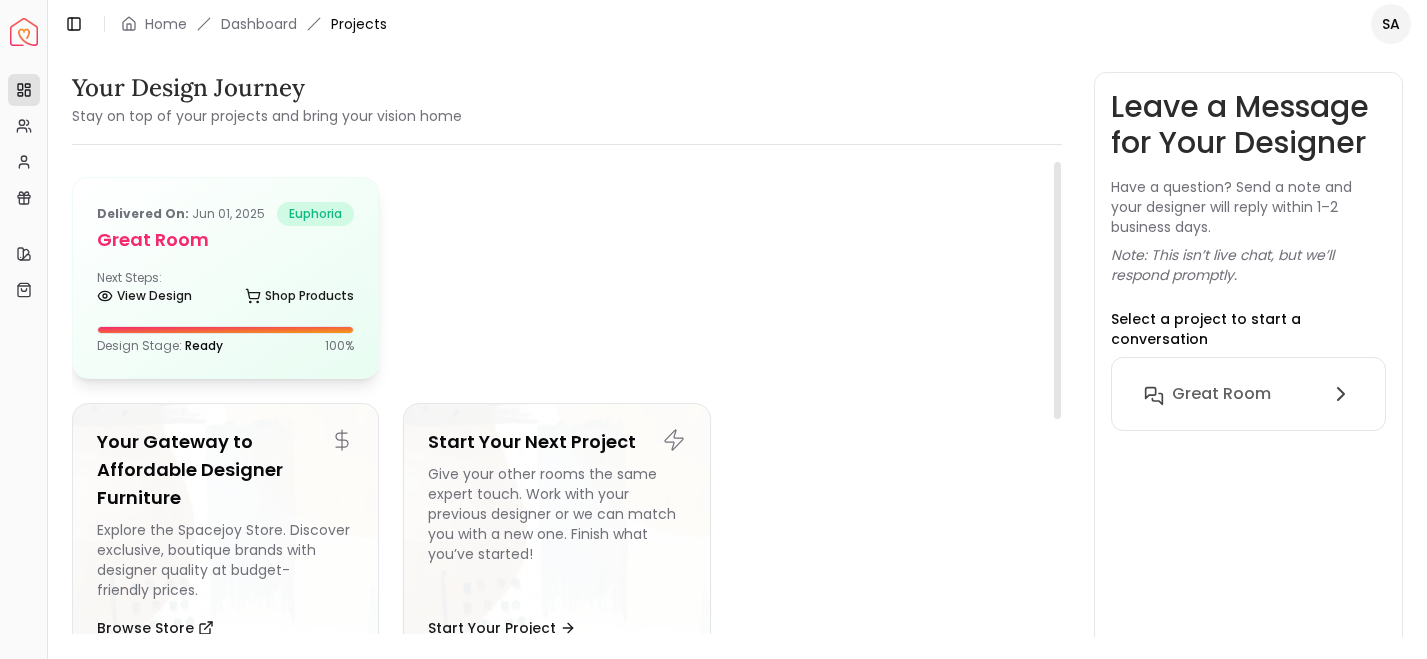 click on "Delivered on:   [DATE] euphoria Great Room Next Steps: View Design Shop Products Design Stage:   Ready 100 %" at bounding box center (225, 278) 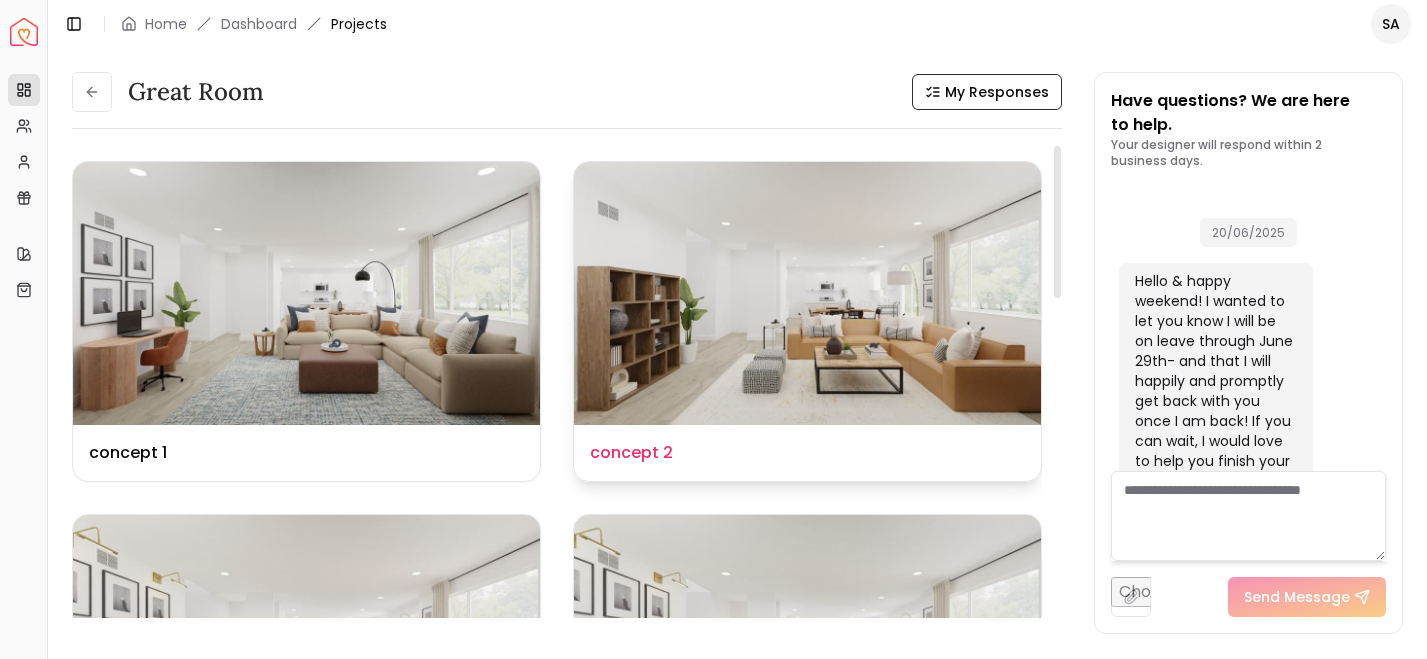 scroll, scrollTop: 3638, scrollLeft: 0, axis: vertical 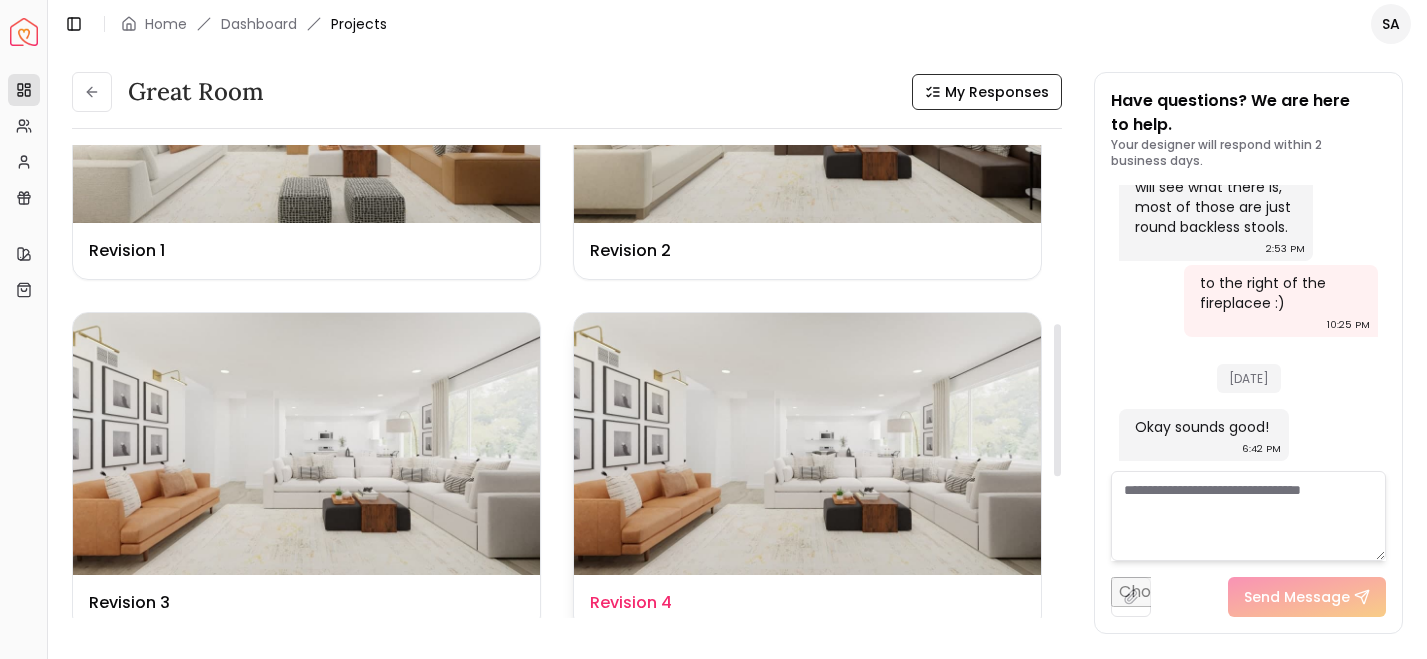 click at bounding box center [807, 444] 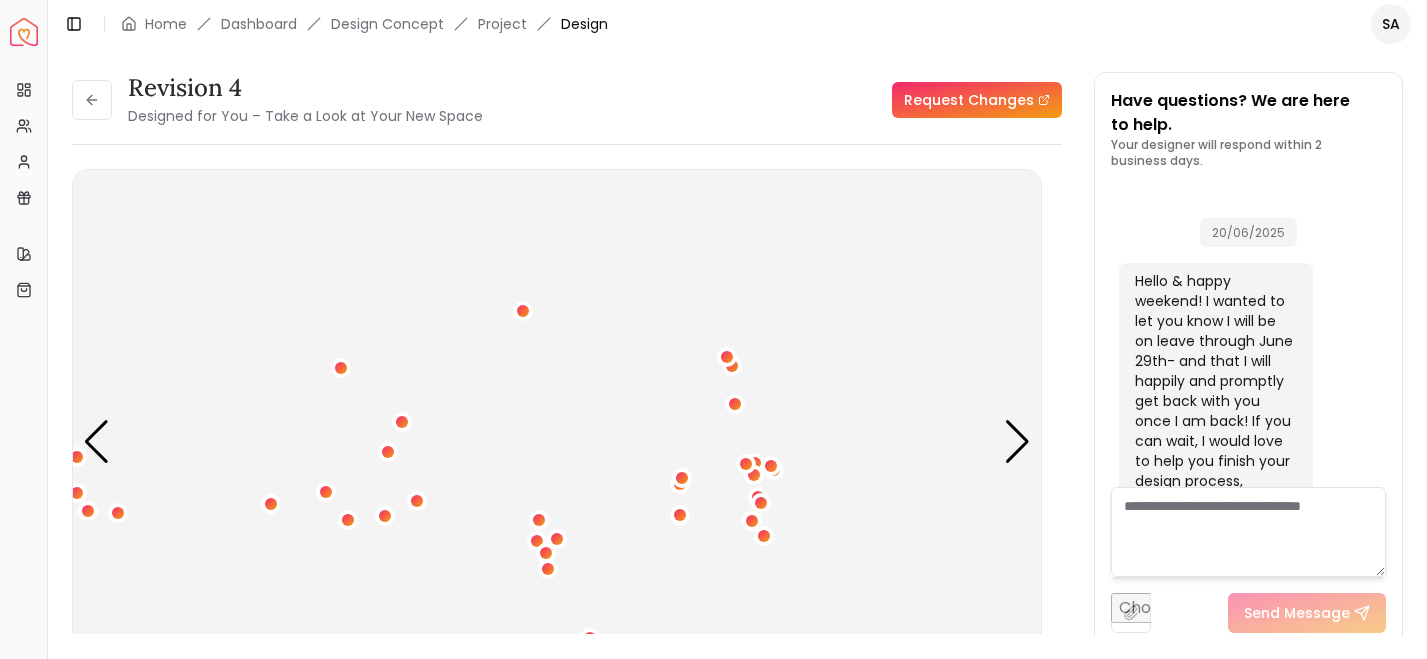 scroll, scrollTop: 3622, scrollLeft: 0, axis: vertical 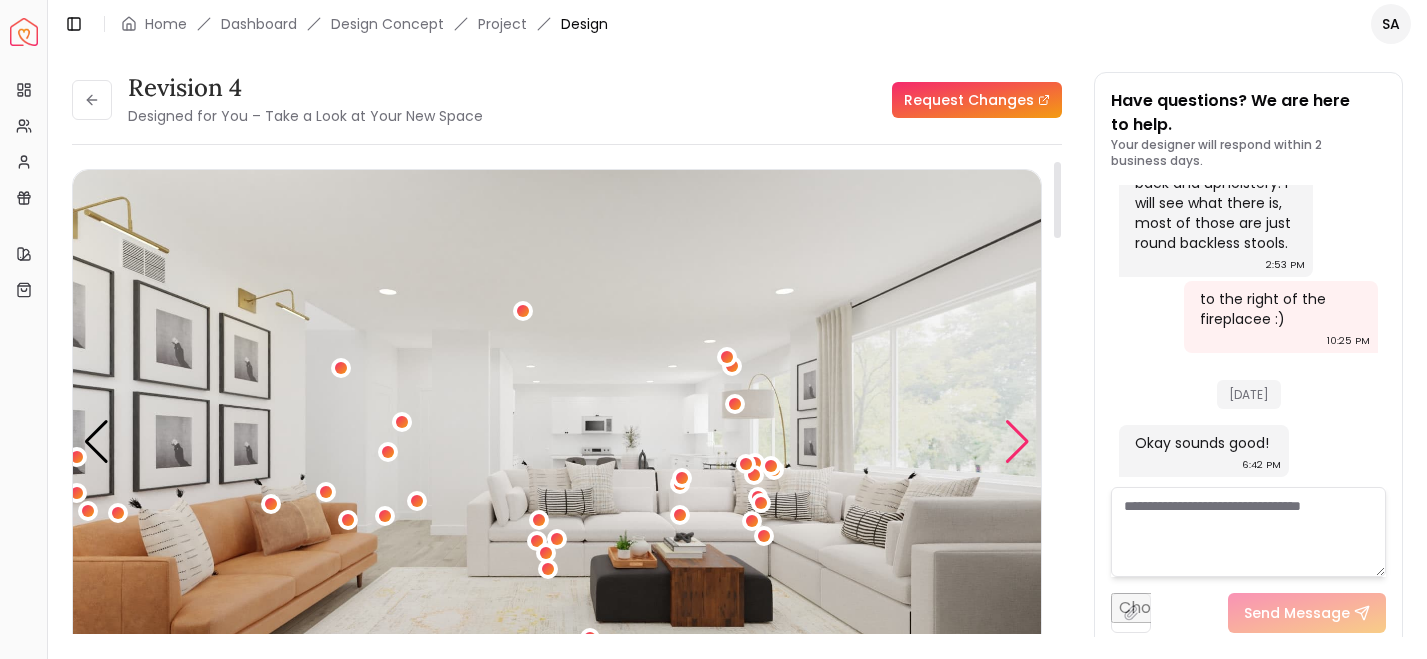 click at bounding box center (1017, 442) 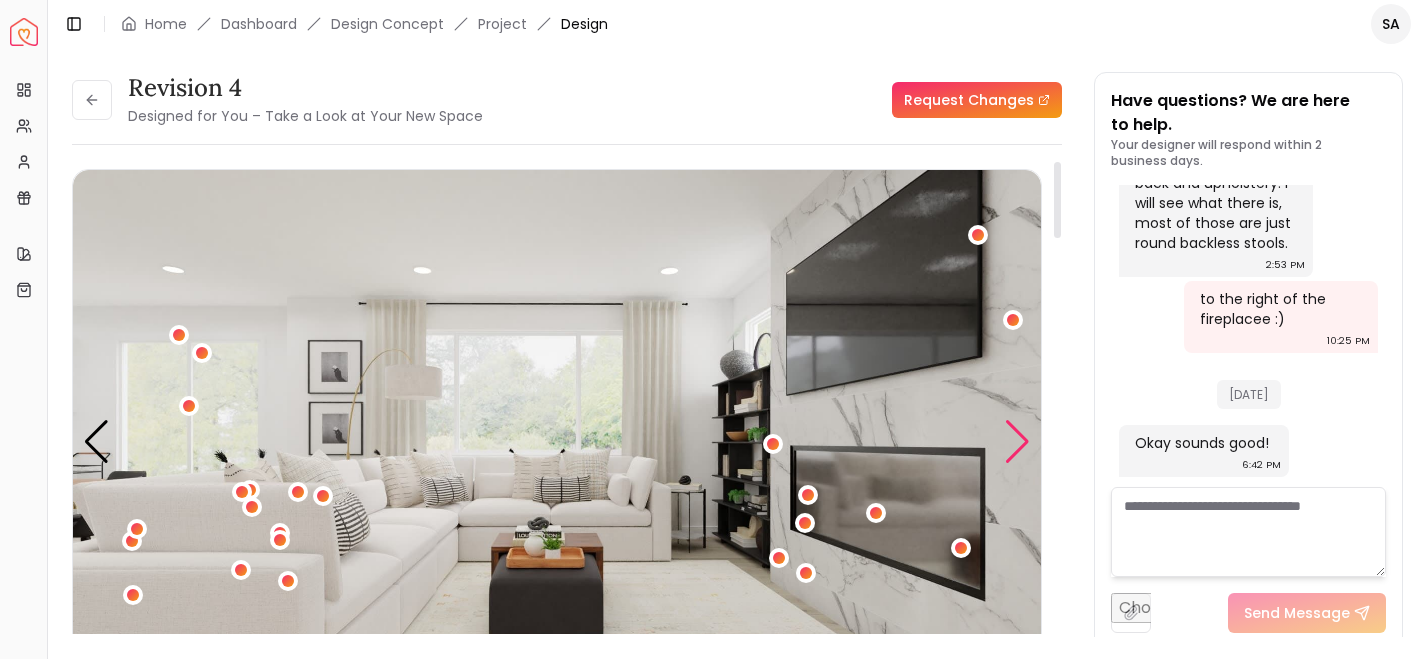 click at bounding box center [1017, 442] 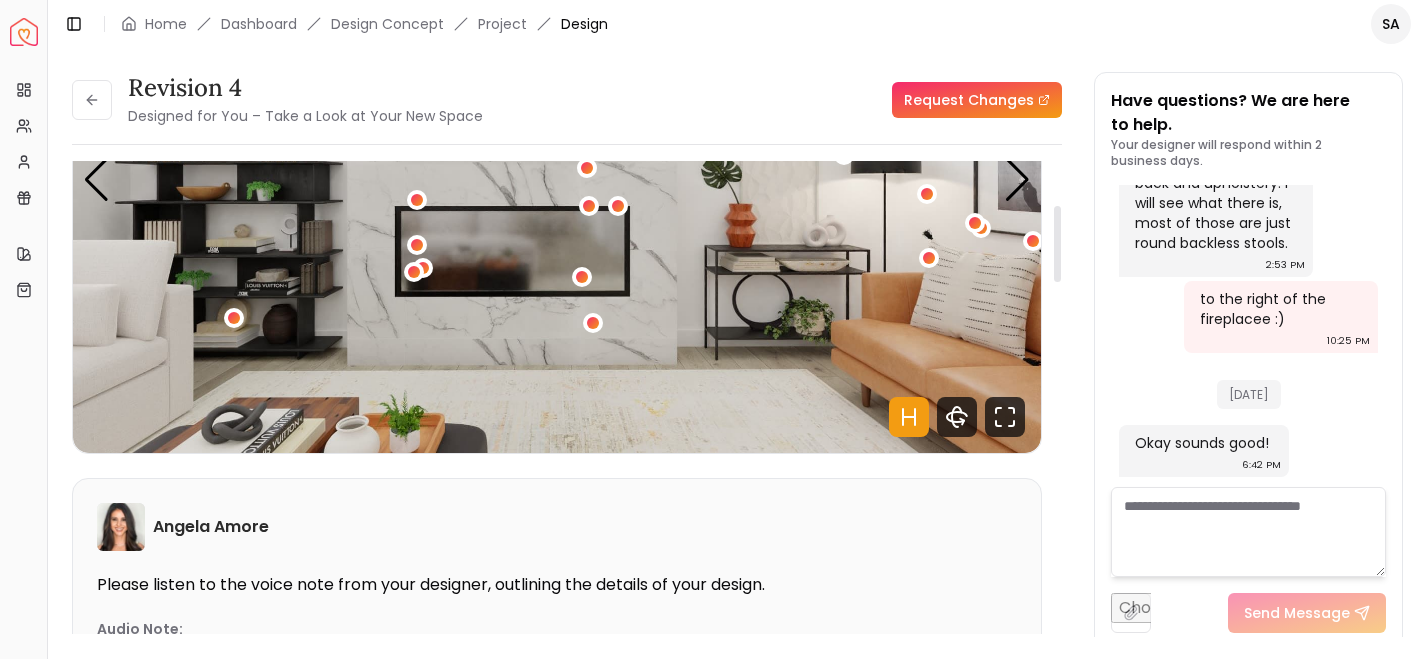 scroll, scrollTop: 273, scrollLeft: 0, axis: vertical 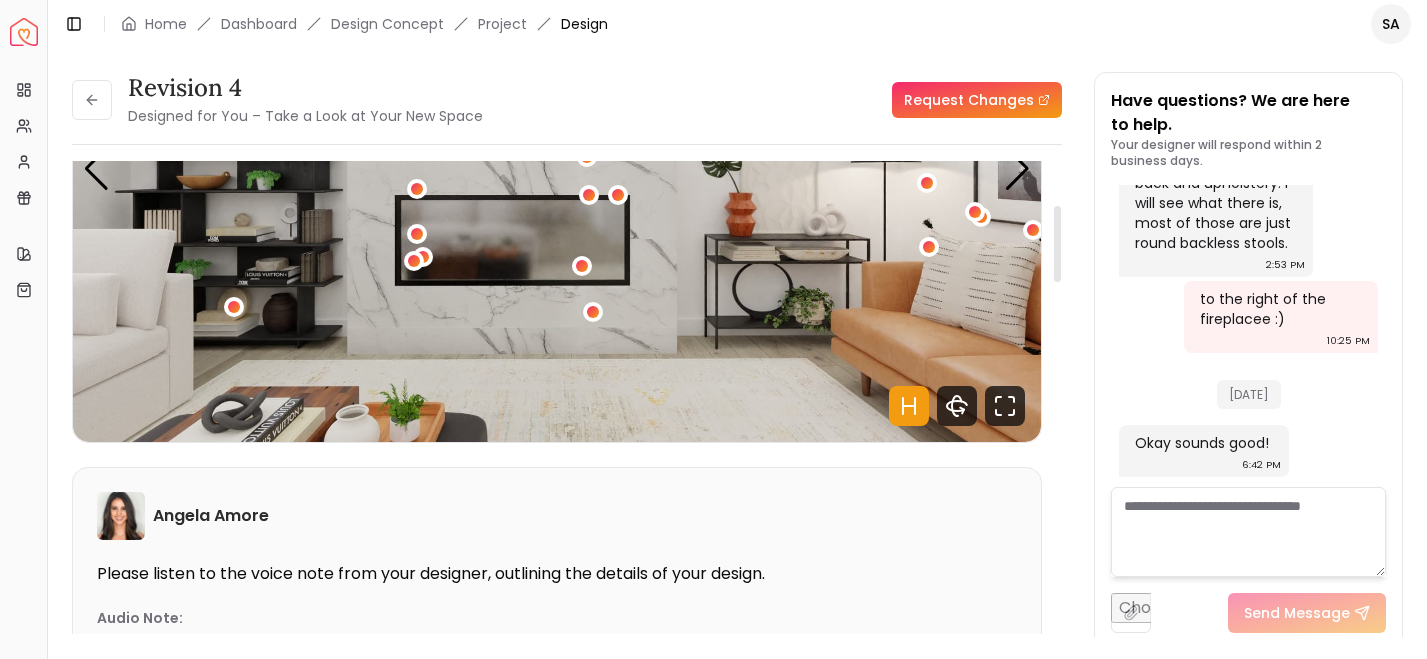 click 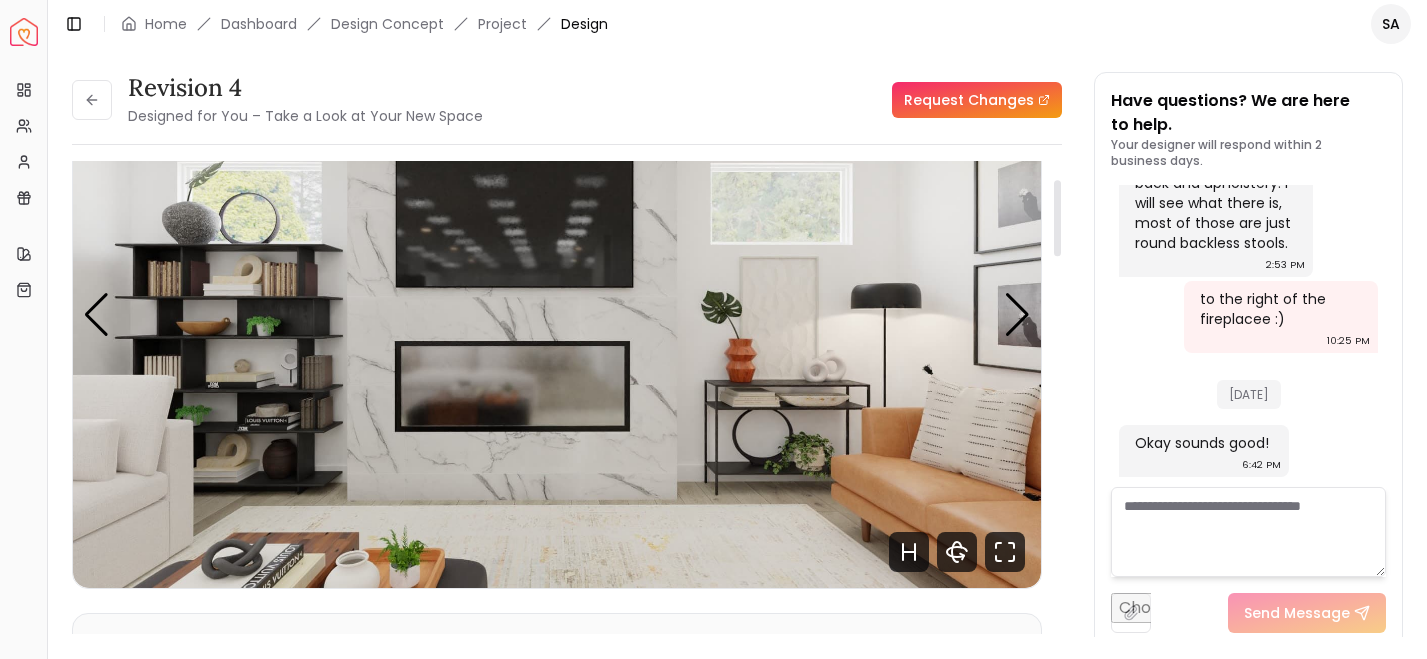 scroll, scrollTop: 93, scrollLeft: 0, axis: vertical 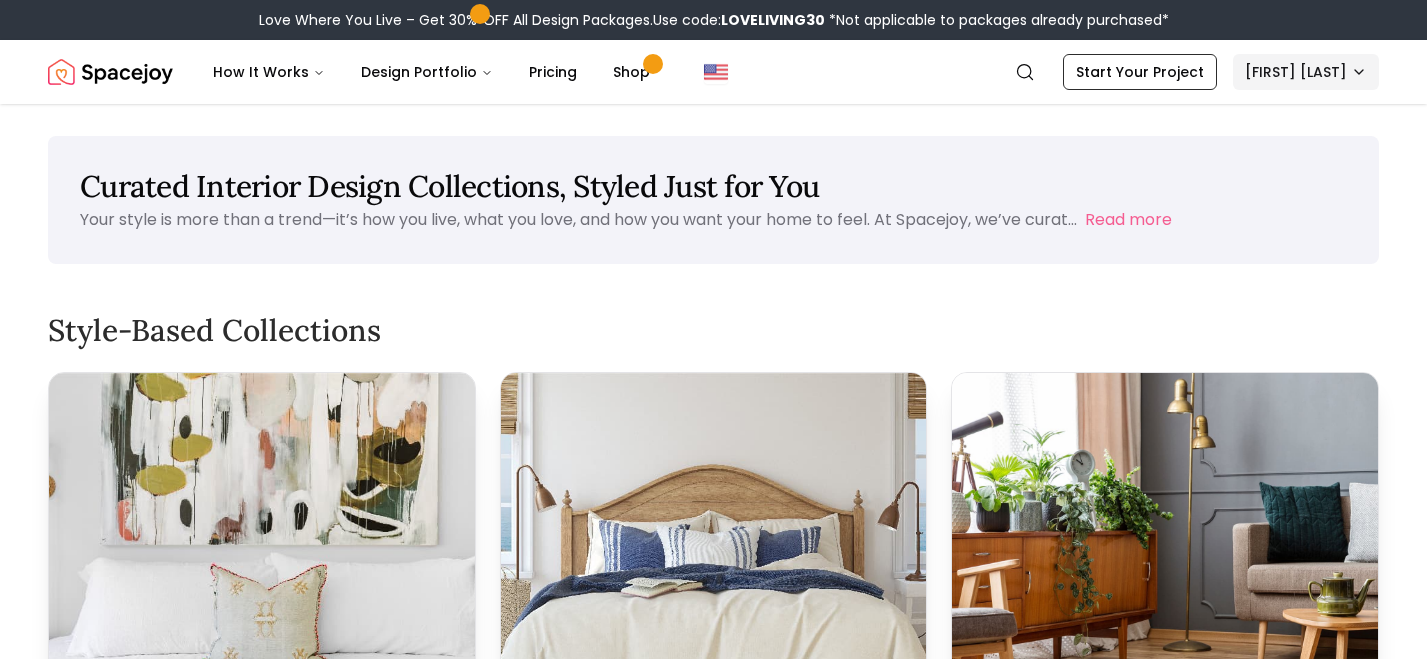 click on "Love Where You Live – Get 30% OFF All Design Packages.  Use code:  LOVELIVING30   *Not applicable to packages already purchased* Spacejoy How It Works   Design Portfolio   Pricing Shop Search Start Your Project   [FIRST] [LAST] Curated Interior Design Collections, Styled Just for You Your style is more than a trend—it’s how you live, what you love, and how you want your home to feel. At Spacejoy, we’ve curat... Read more Style-Based Collections Modern Minimalist Clean lines, soft neutrals, and intentional design. This collection brings calm and clarity to every space. View Collection Coastal & Beach-Inspired Spaces Light woods, breezy textiles, and beach-inspired tones—this look feels like a vacation at home. View Collection Mid-Century Modern Looks Organic shapes, bold accents, and nostalgic charm meet in this cozy, timeless collection. View Collection Boho Comfort A curated mix of textures, layers, and global influences that make your space feel lived-in and loved. View Collection View Collection" at bounding box center (713, 10485) 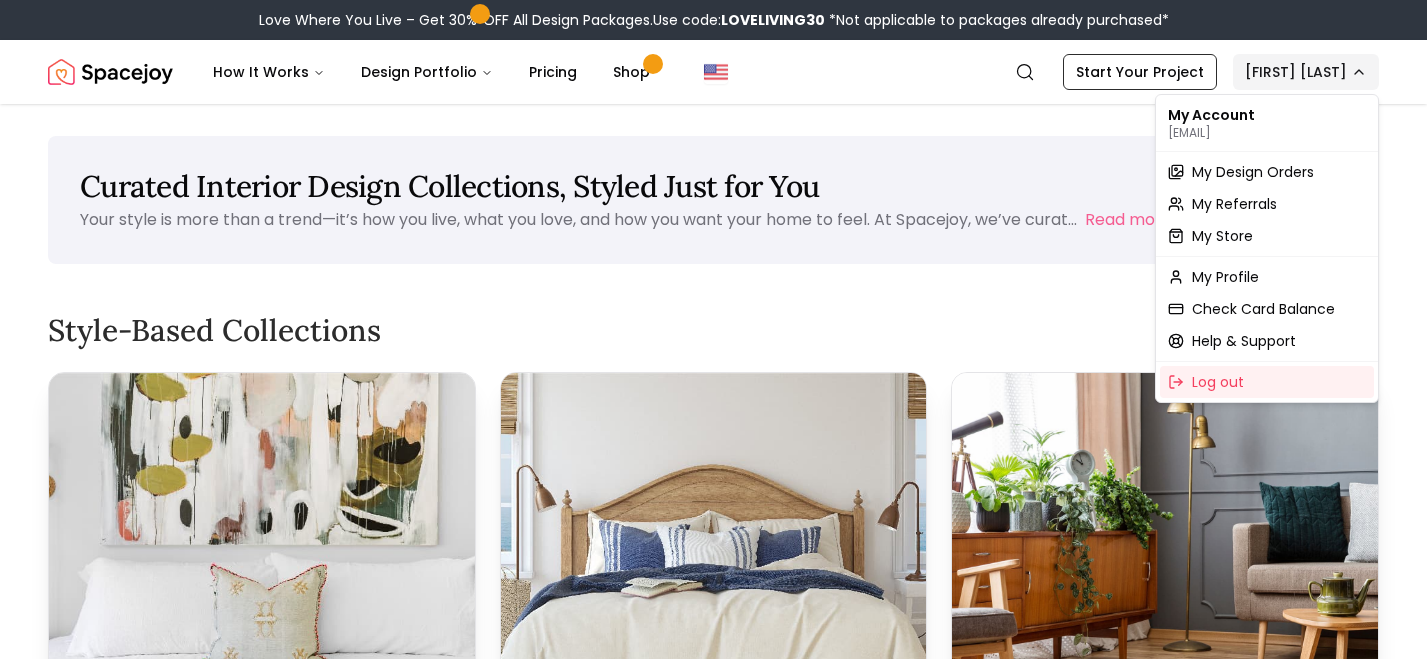 scroll, scrollTop: 0, scrollLeft: 0, axis: both 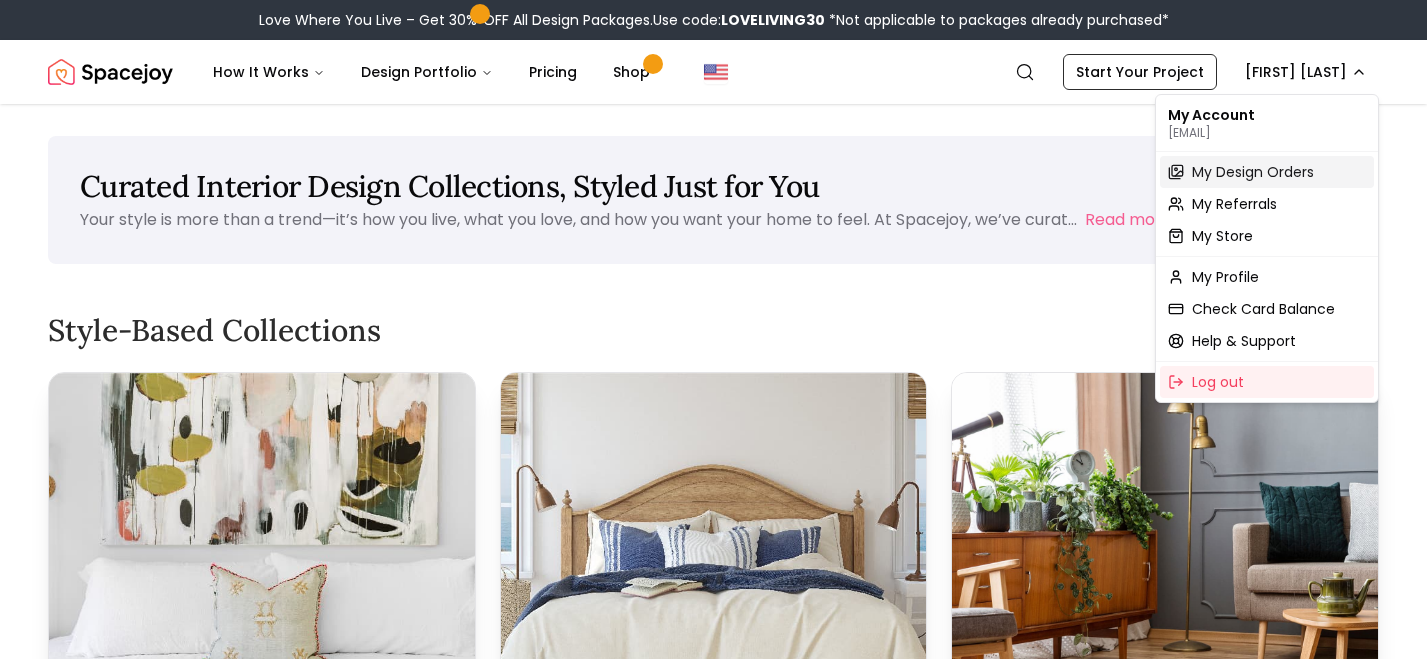 click on "My Design Orders" at bounding box center (1253, 172) 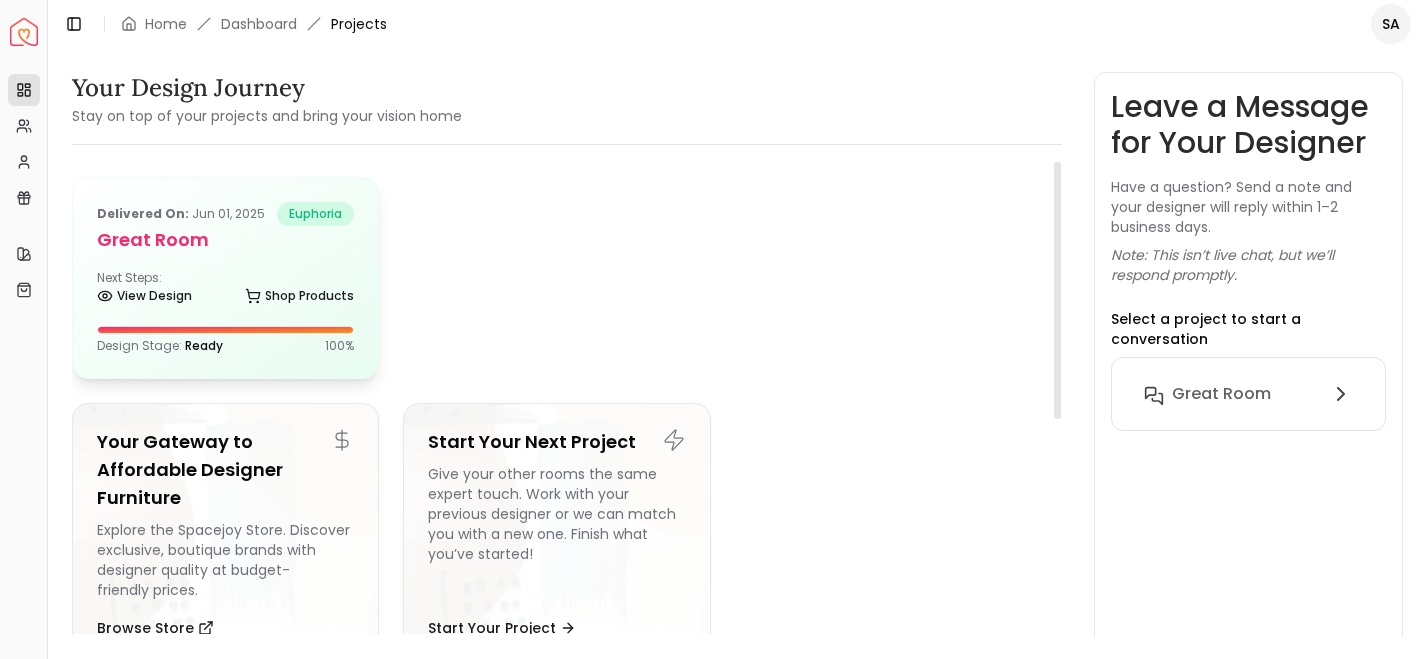 click on "Delivered on:   [DATE] euphoria Great Room Next Steps: View Design Shop Products Design Stage:   Ready 100 %" at bounding box center [225, 278] 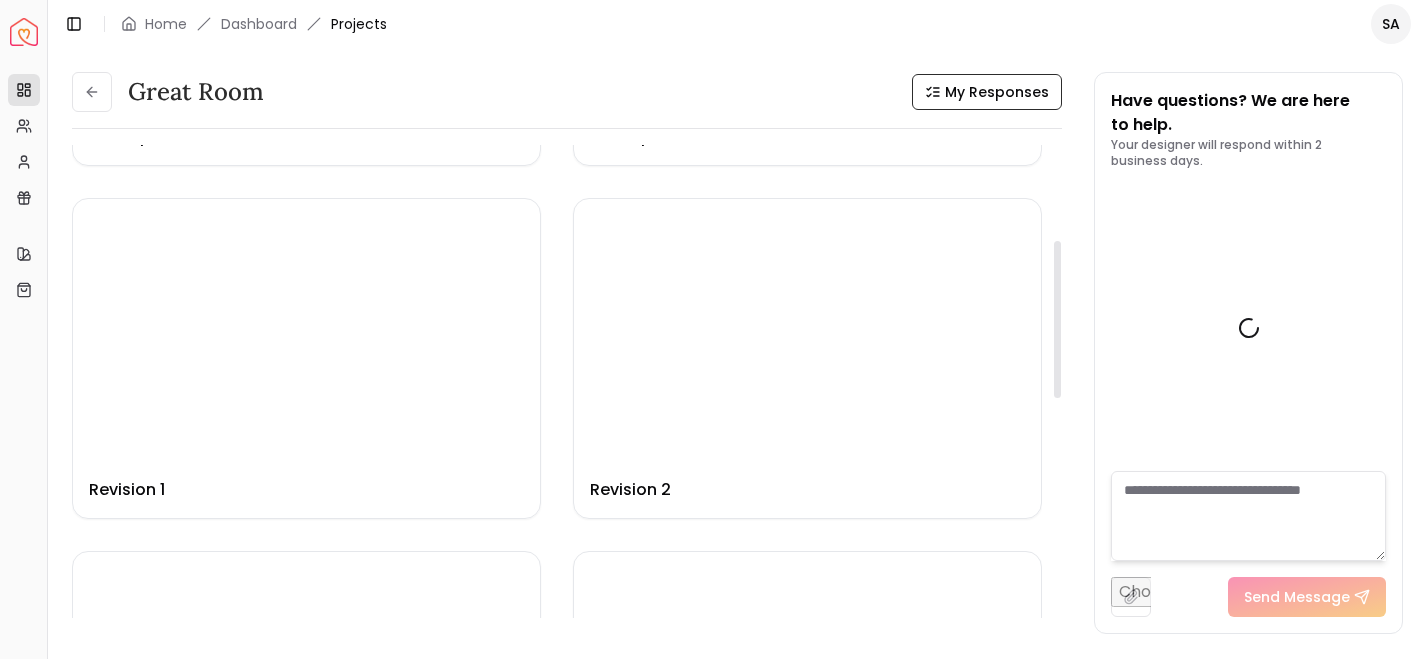 scroll, scrollTop: 326, scrollLeft: 0, axis: vertical 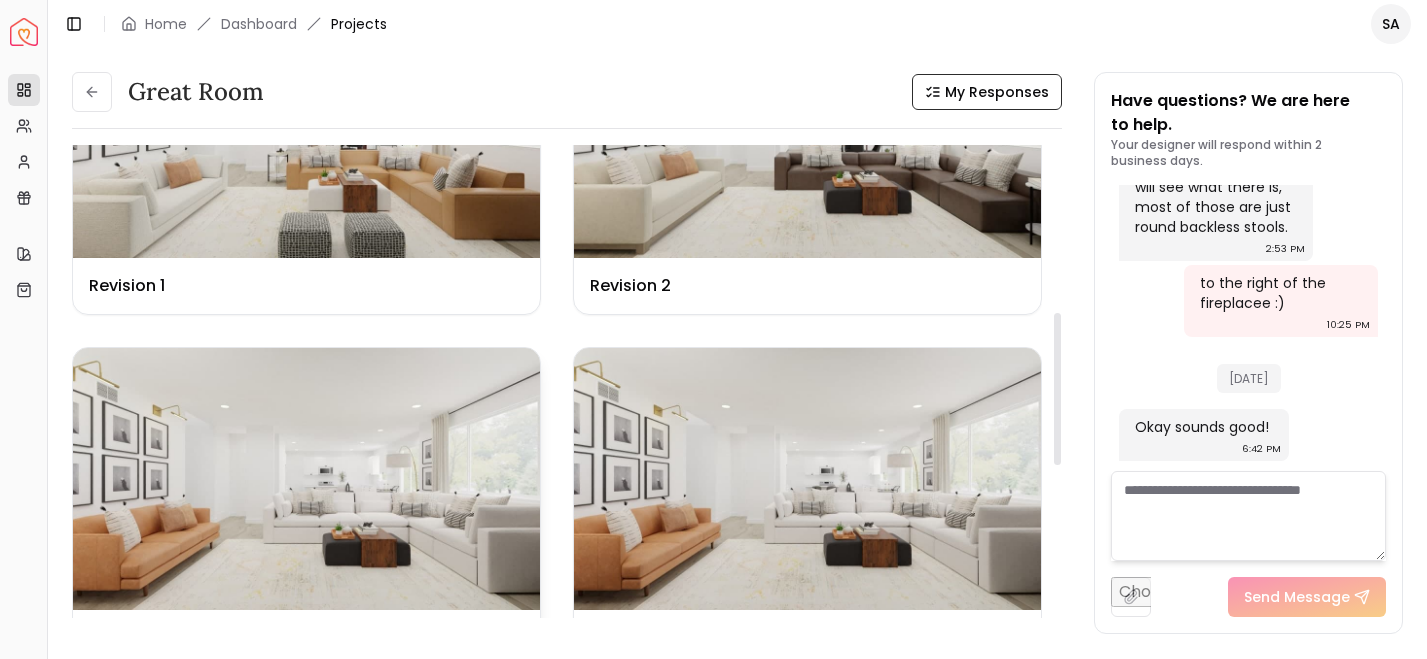 click at bounding box center (306, 479) 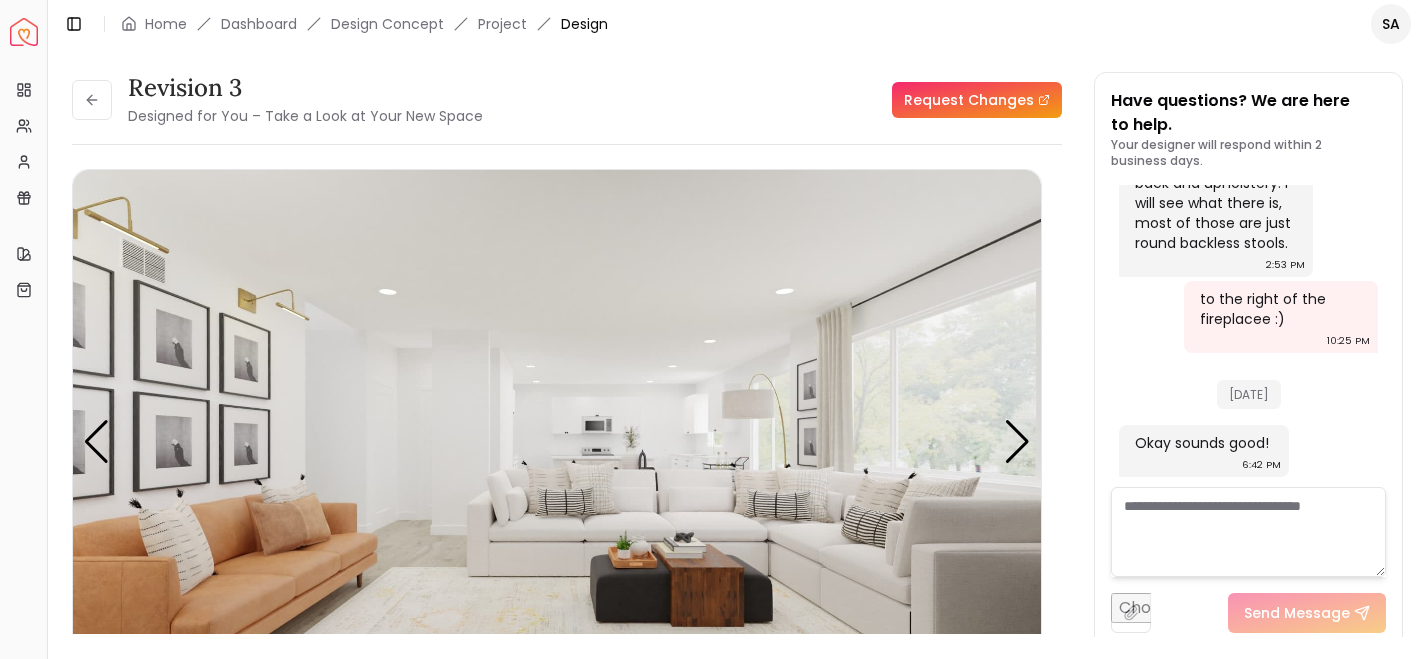 scroll, scrollTop: 3622, scrollLeft: 0, axis: vertical 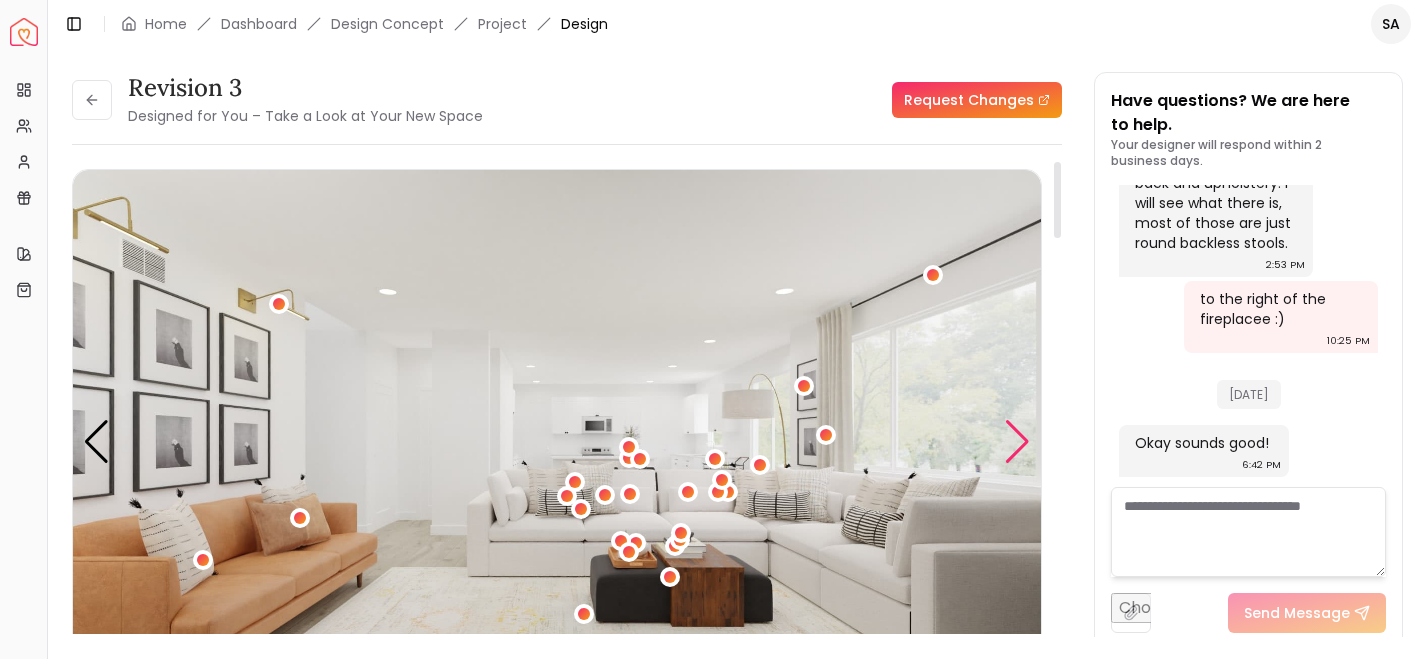 click at bounding box center [1017, 442] 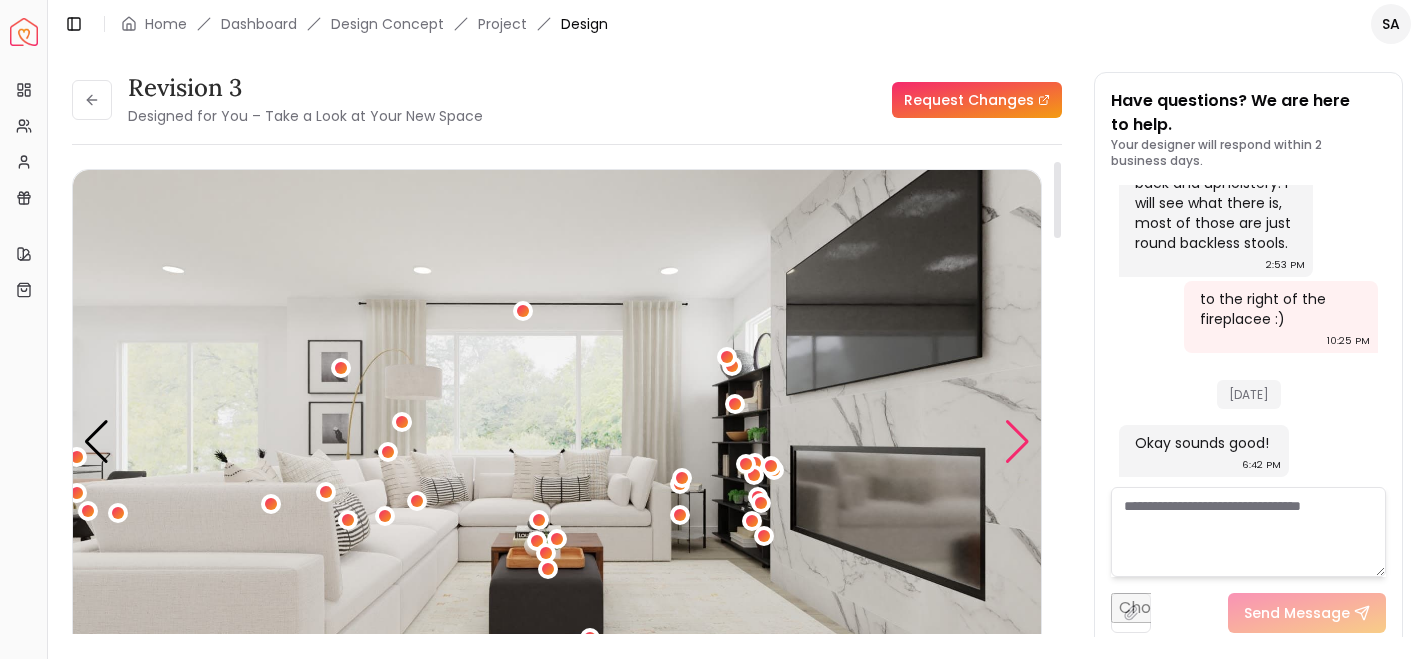 click at bounding box center (1017, 442) 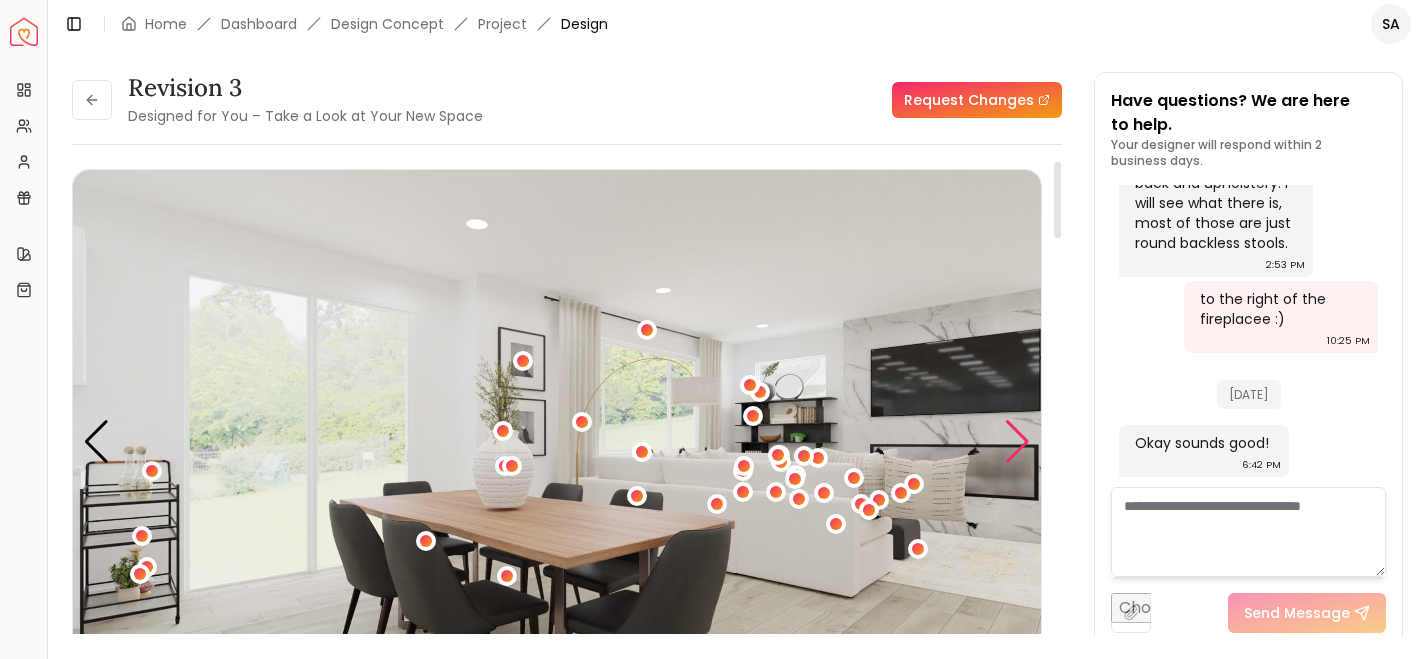 click at bounding box center [1017, 442] 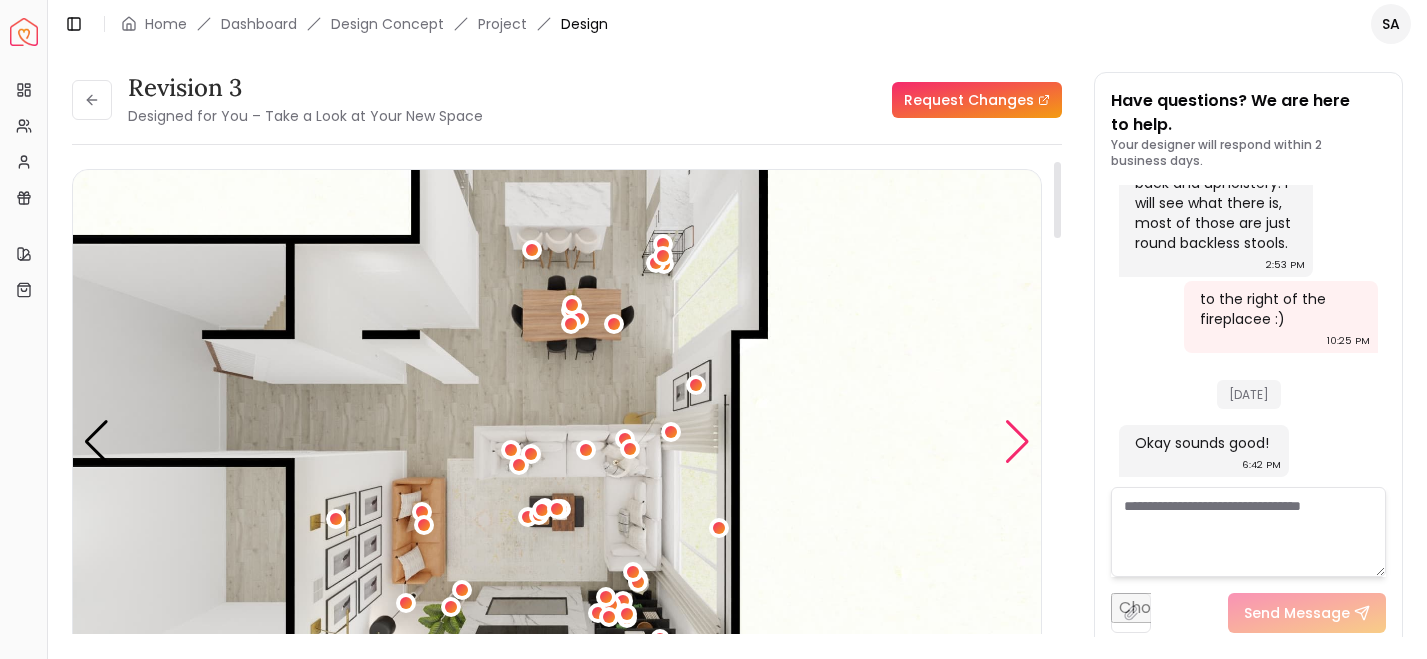 click at bounding box center [1017, 442] 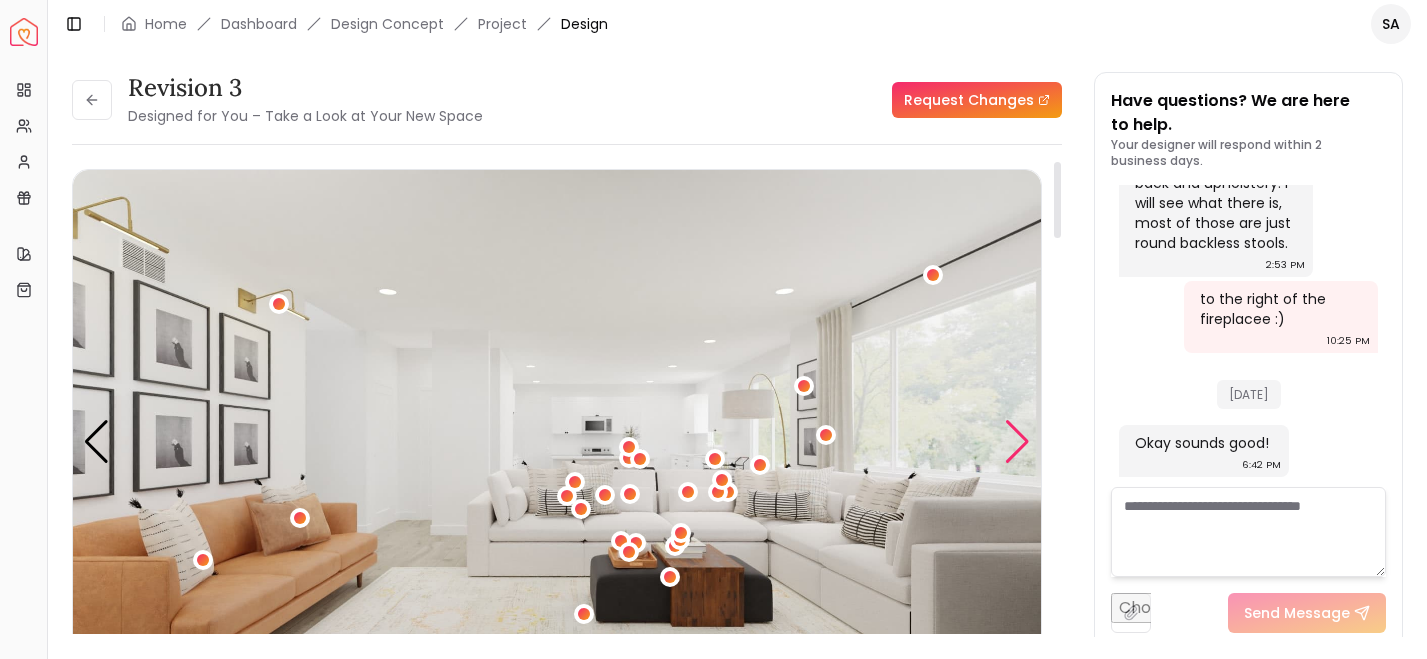 click at bounding box center (1017, 442) 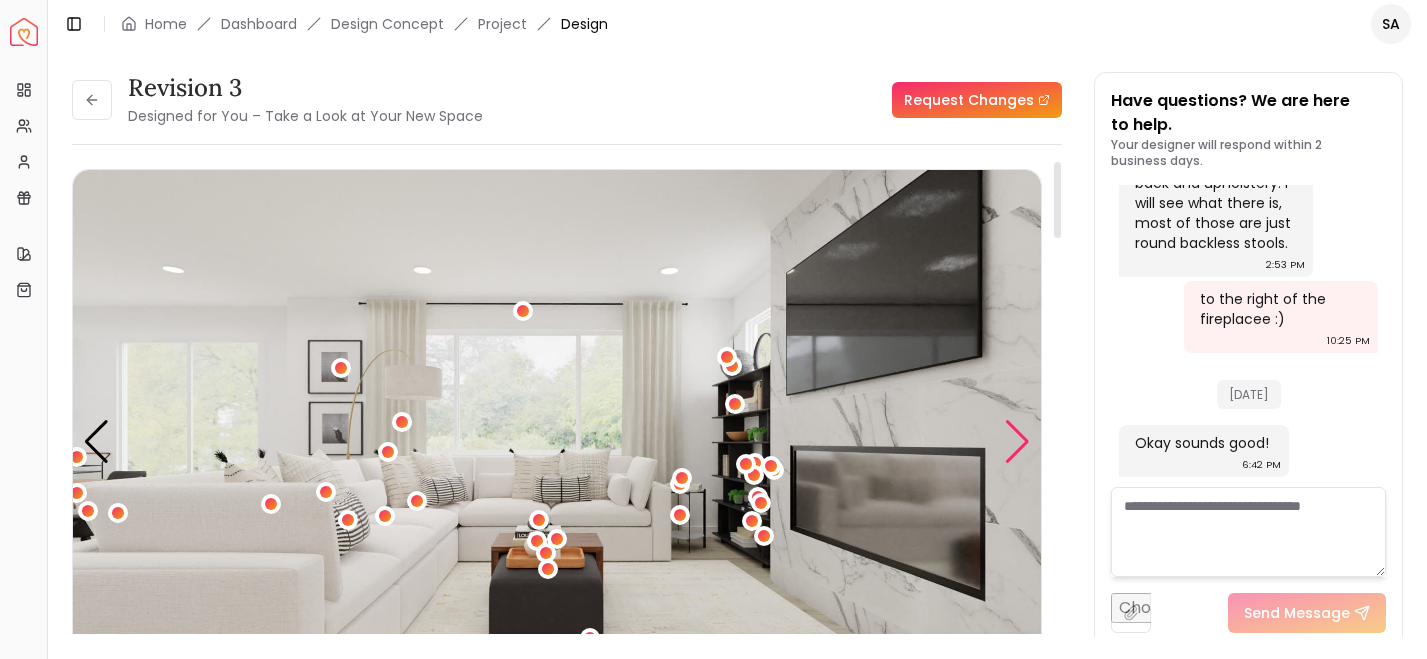 click at bounding box center [1017, 442] 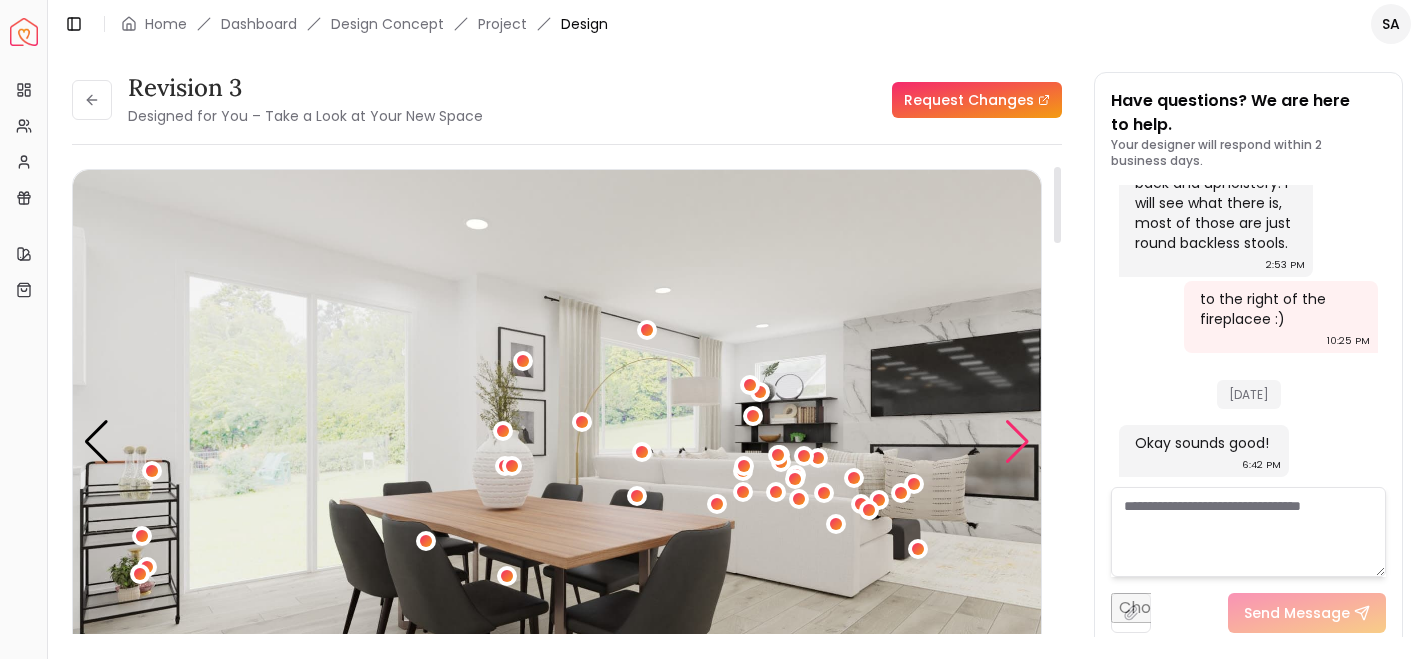 scroll, scrollTop: 69, scrollLeft: 0, axis: vertical 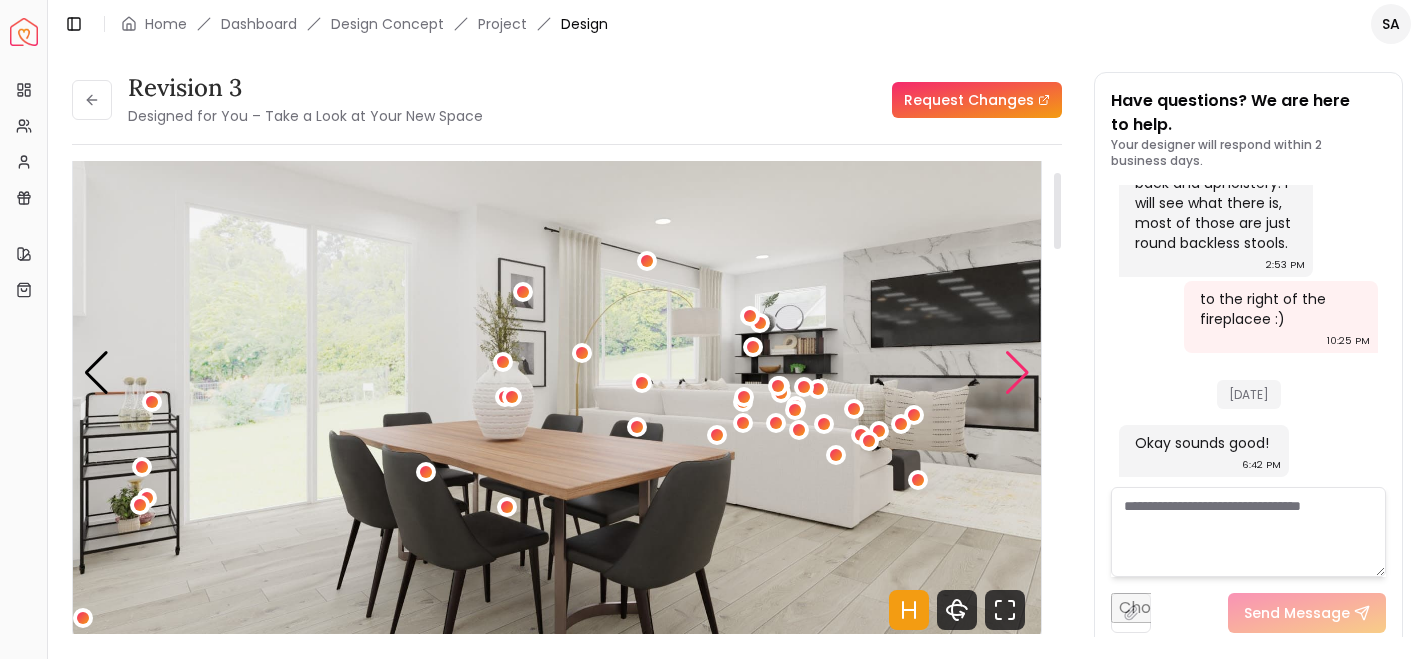 click at bounding box center (1017, 373) 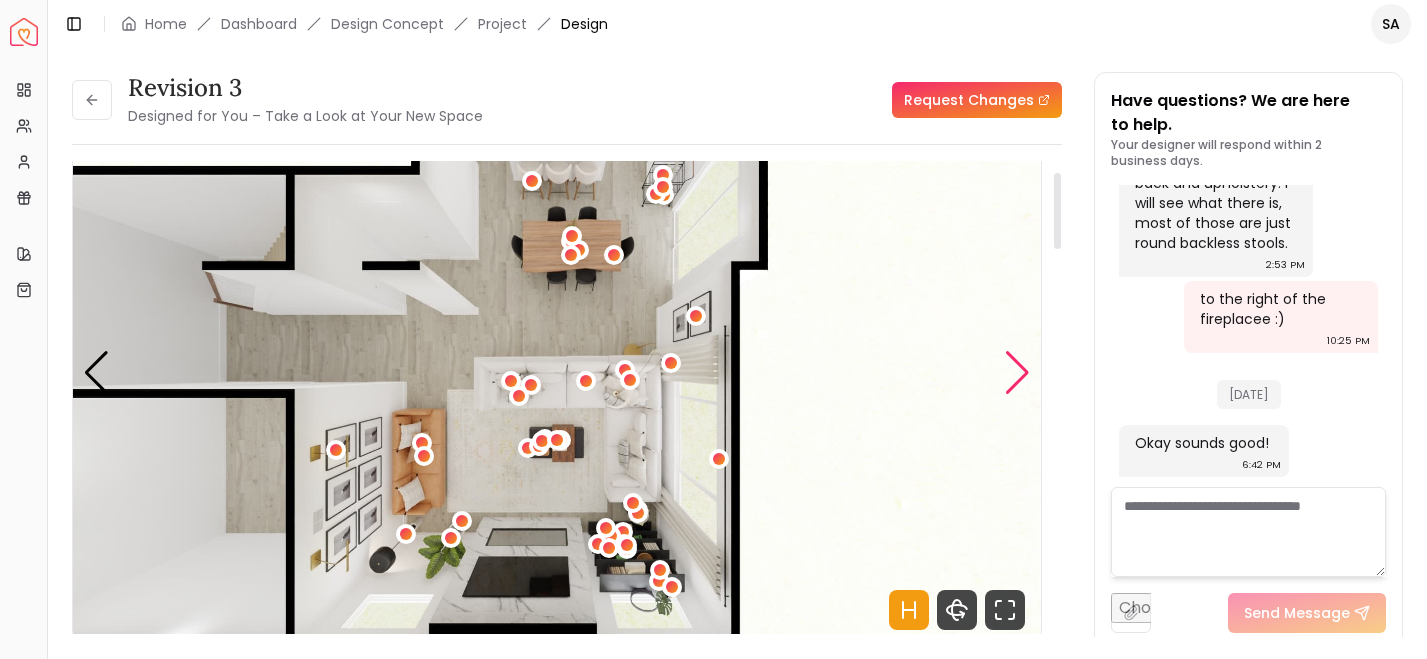 click at bounding box center [1017, 373] 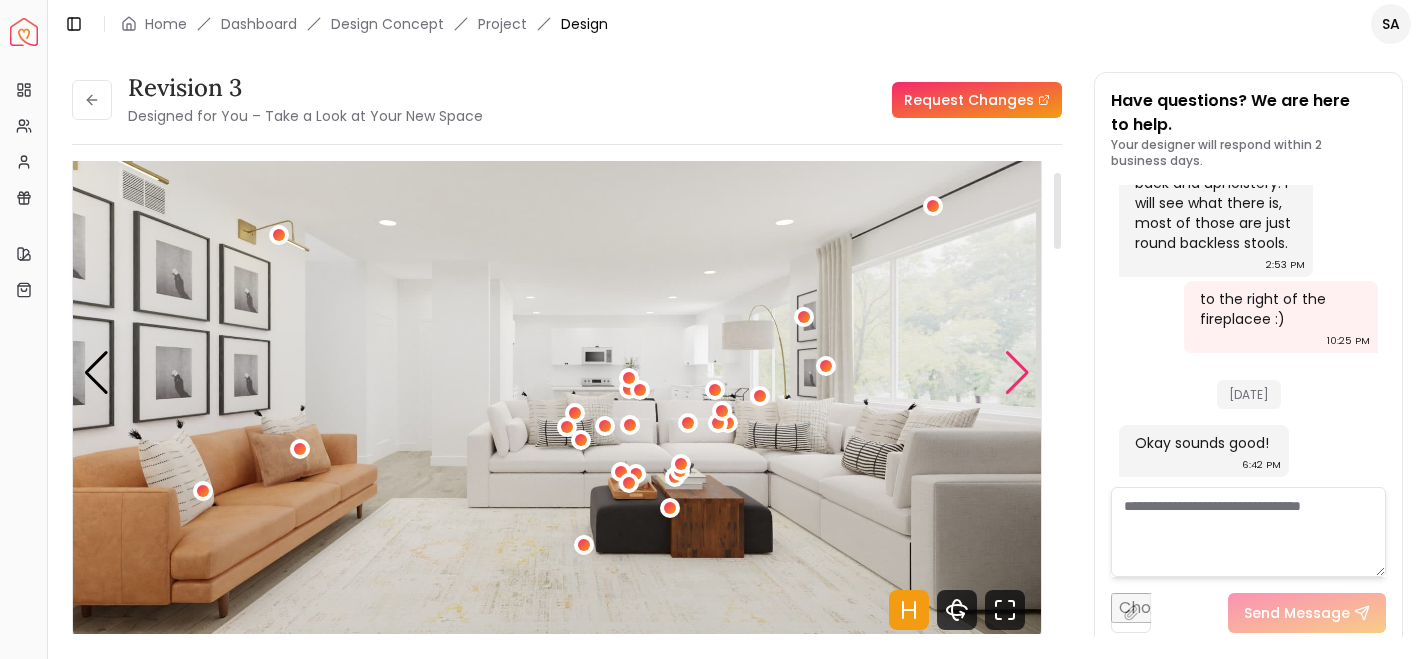 click at bounding box center (1017, 373) 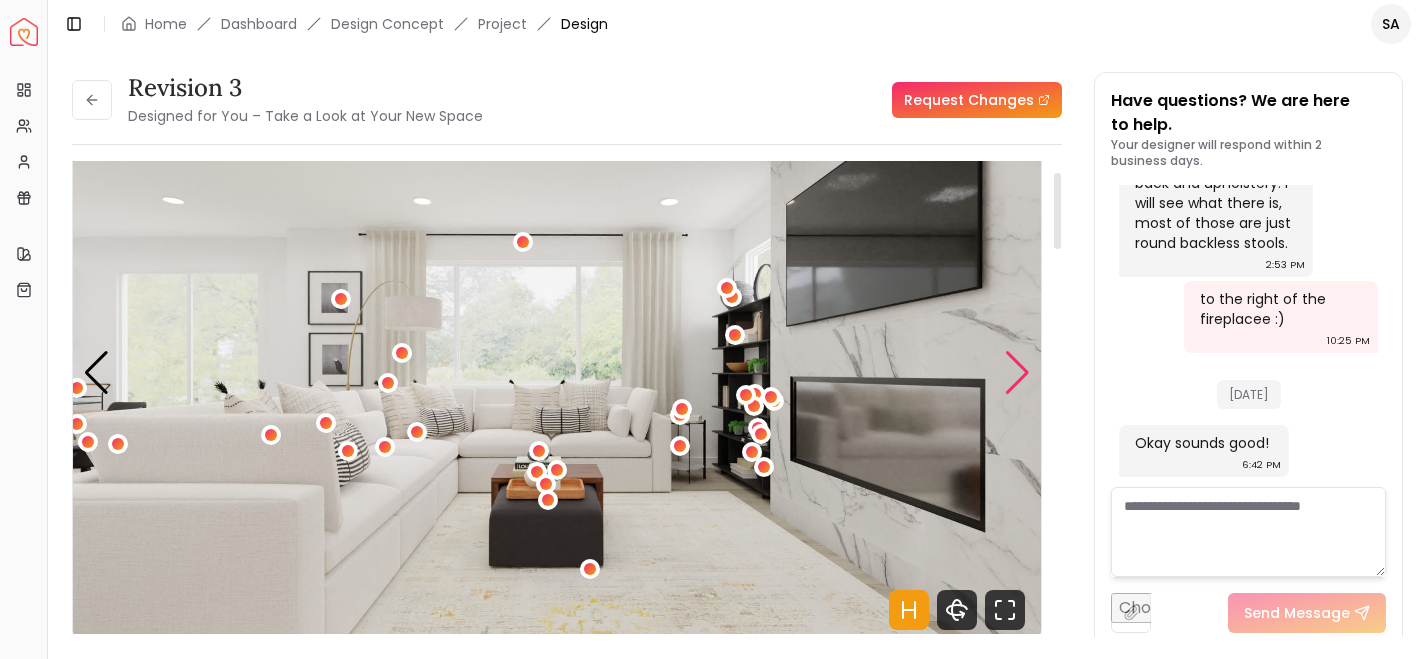 click at bounding box center [1017, 373] 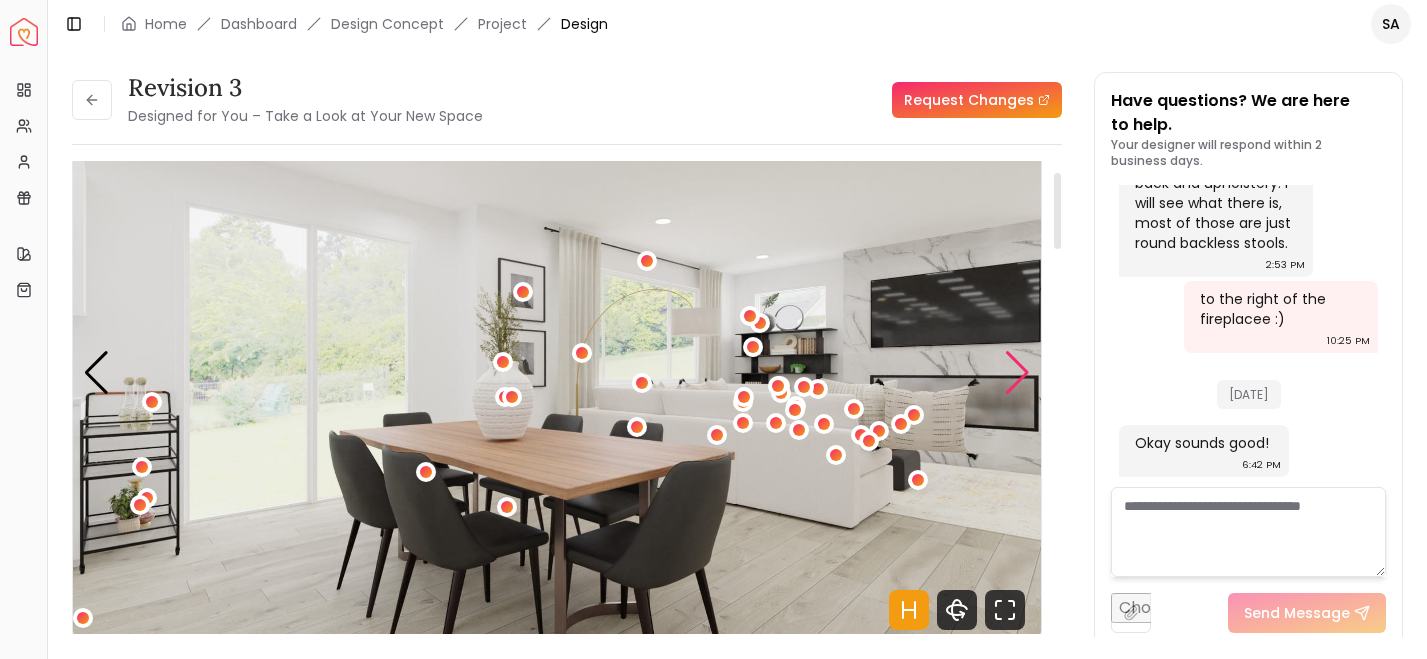 click at bounding box center [1017, 373] 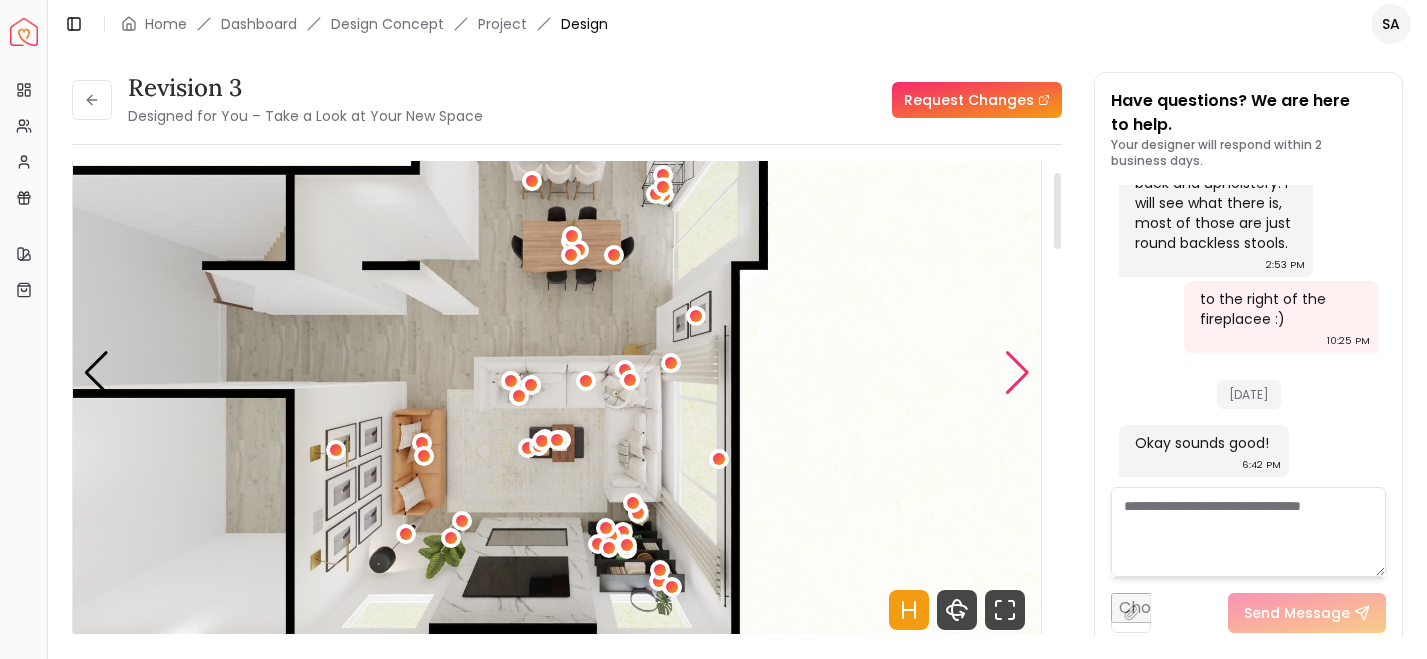 click at bounding box center (1017, 373) 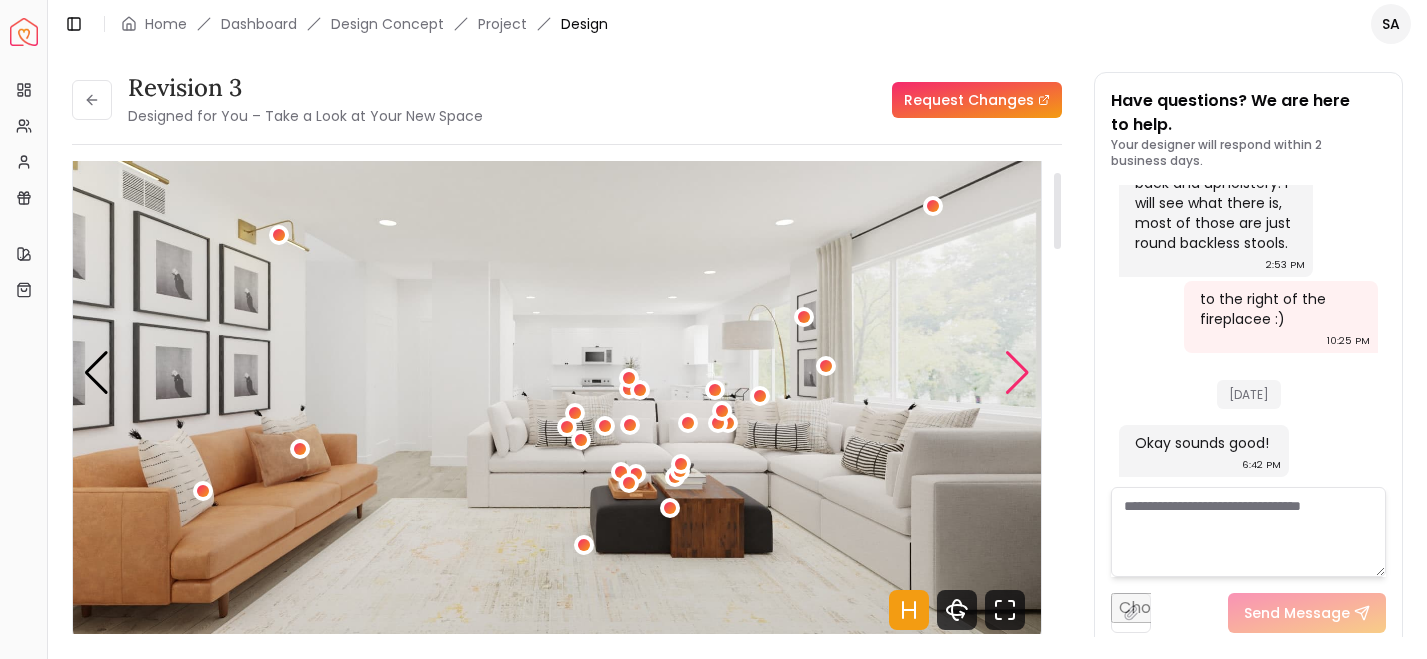 click at bounding box center (1017, 373) 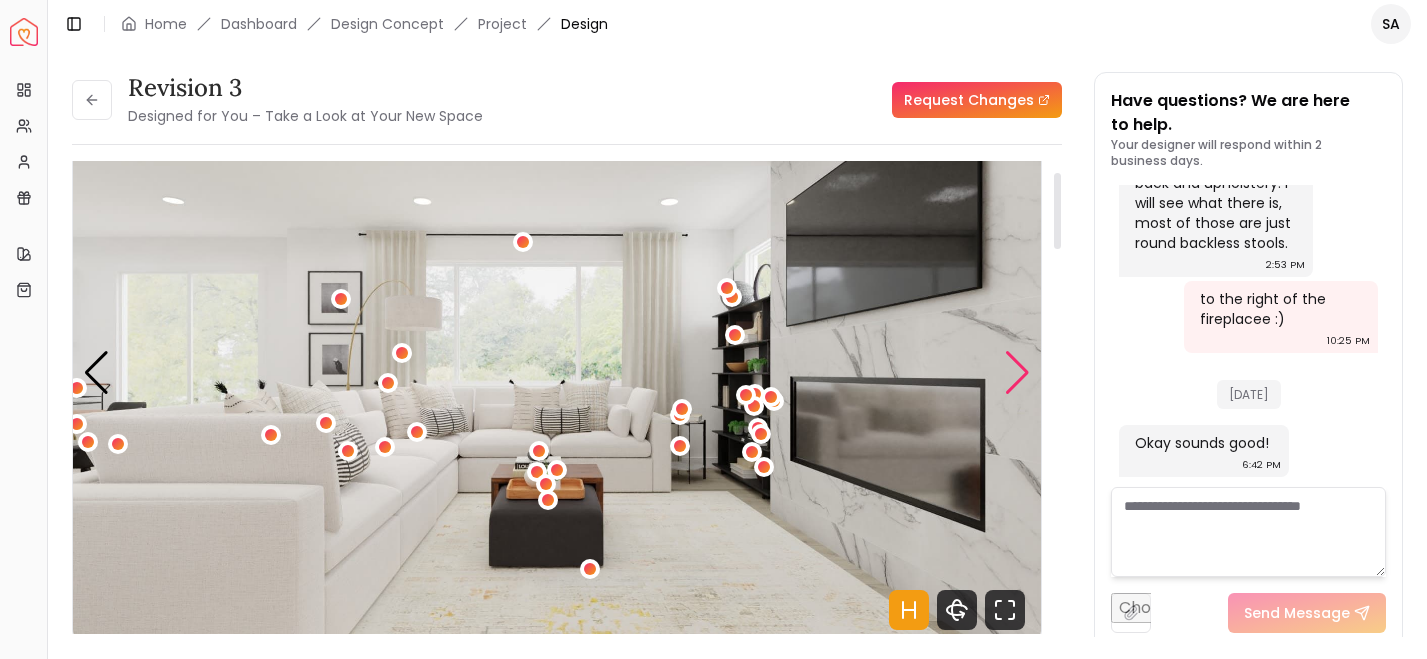 click at bounding box center (1017, 373) 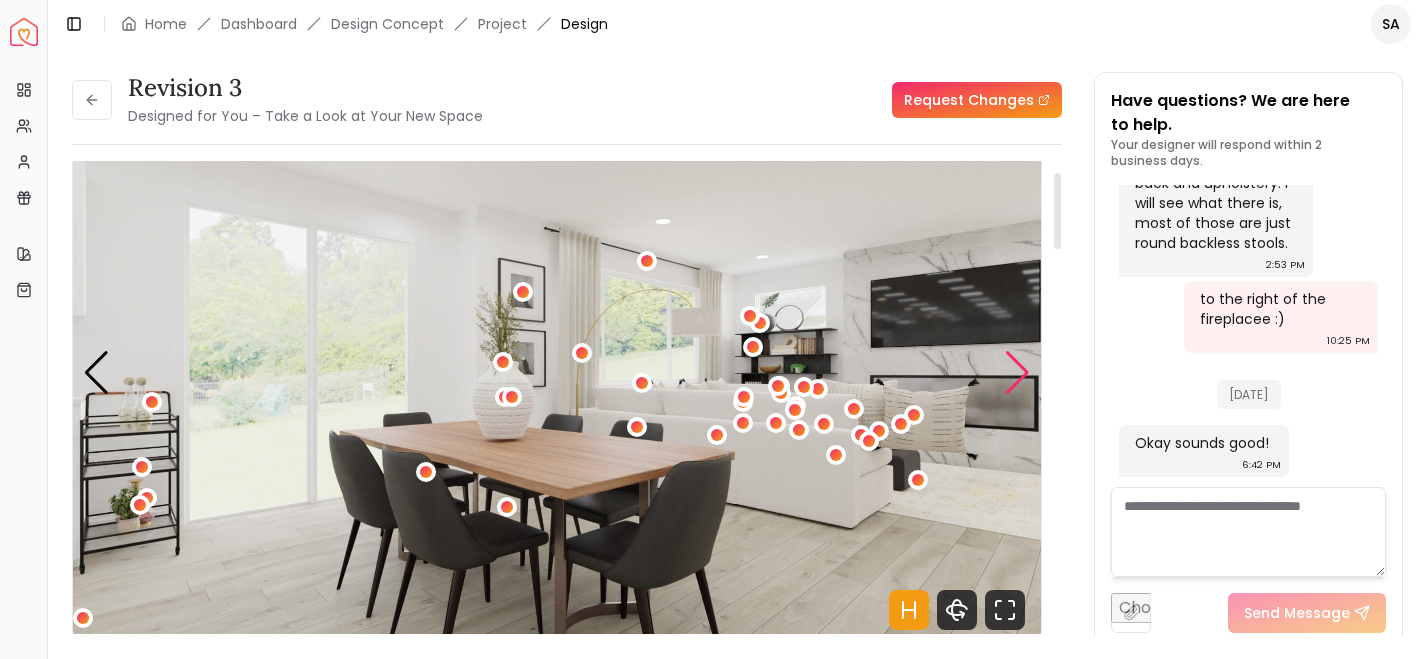click at bounding box center [1017, 373] 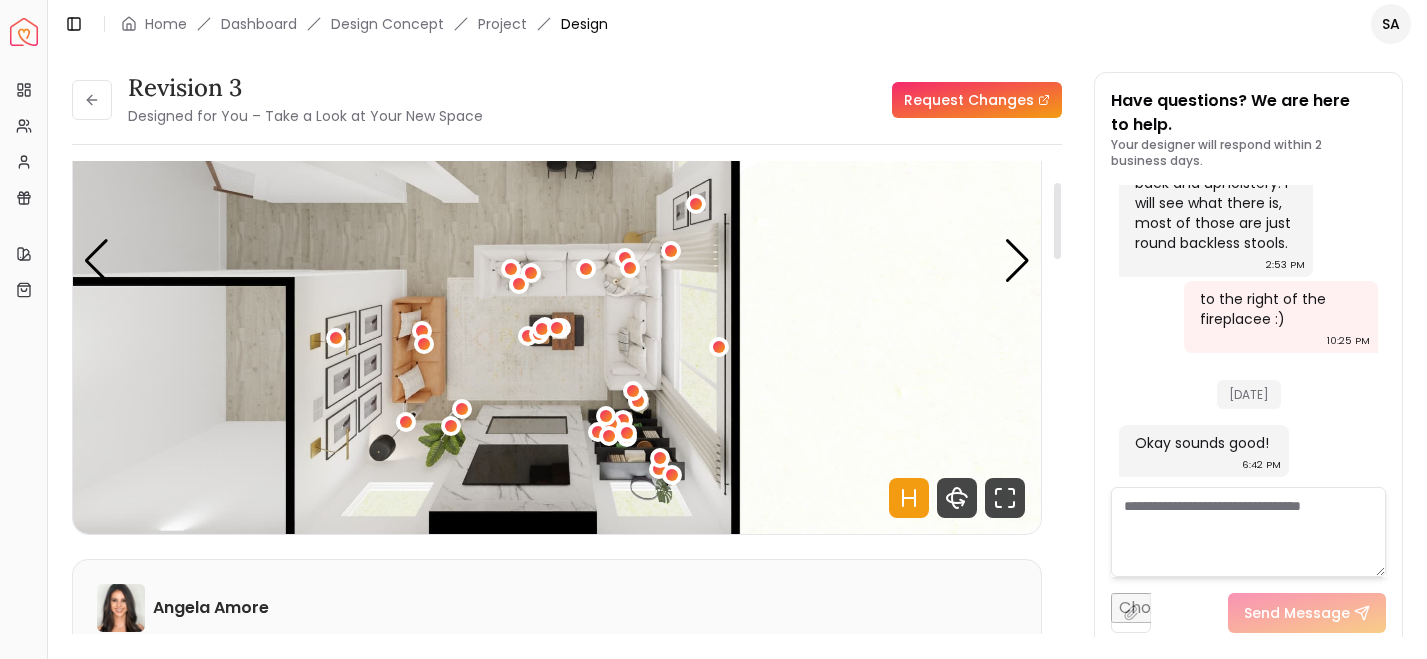 scroll, scrollTop: 130, scrollLeft: 0, axis: vertical 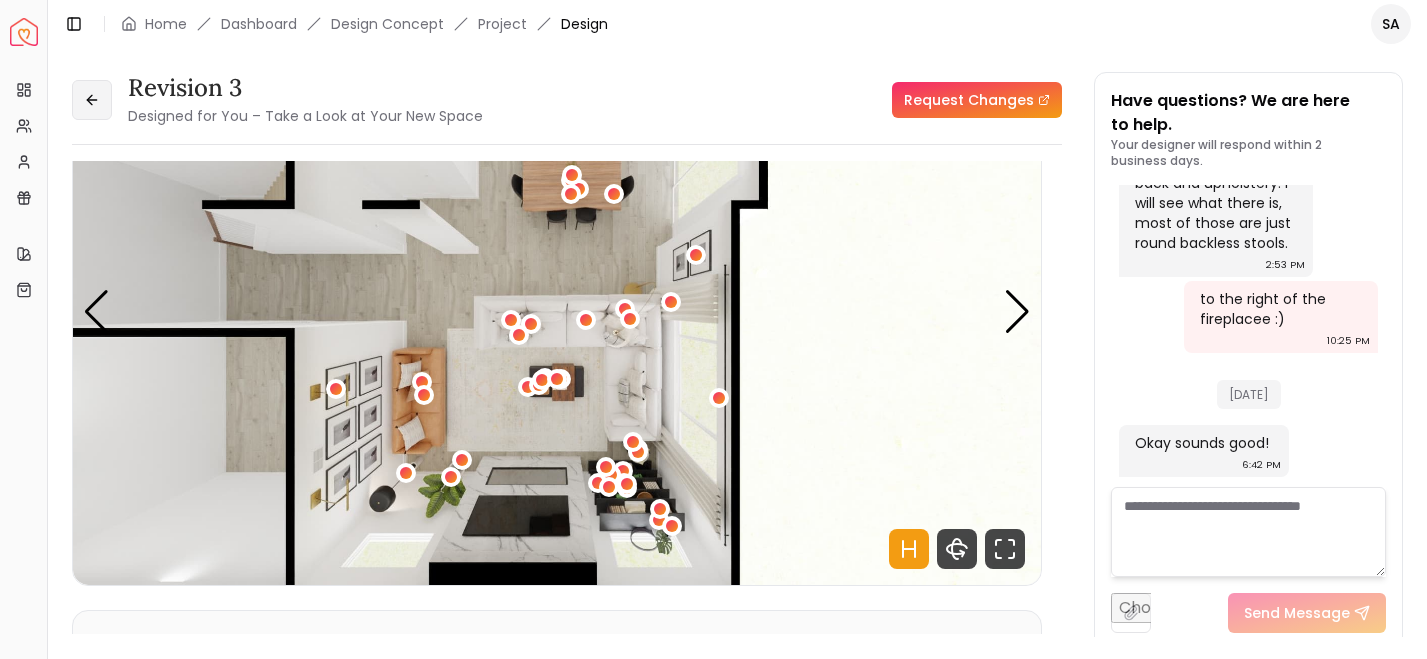 click at bounding box center [92, 100] 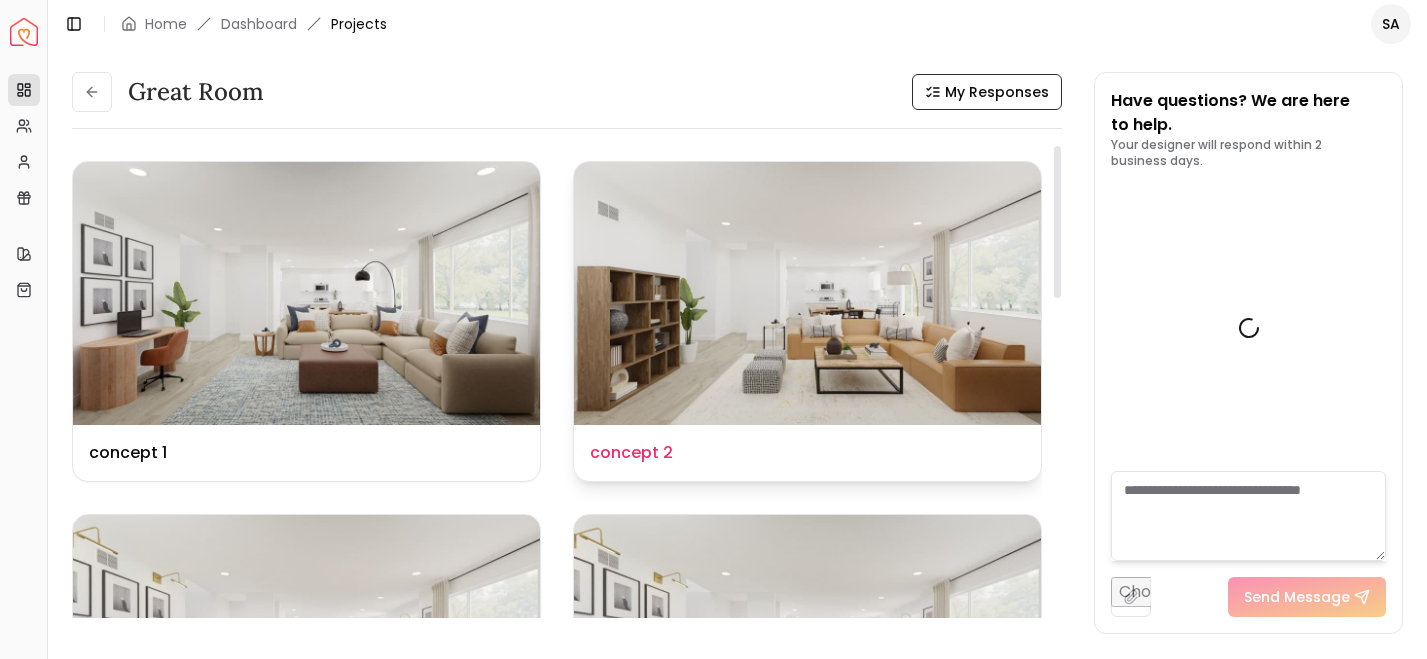 scroll, scrollTop: 3638, scrollLeft: 0, axis: vertical 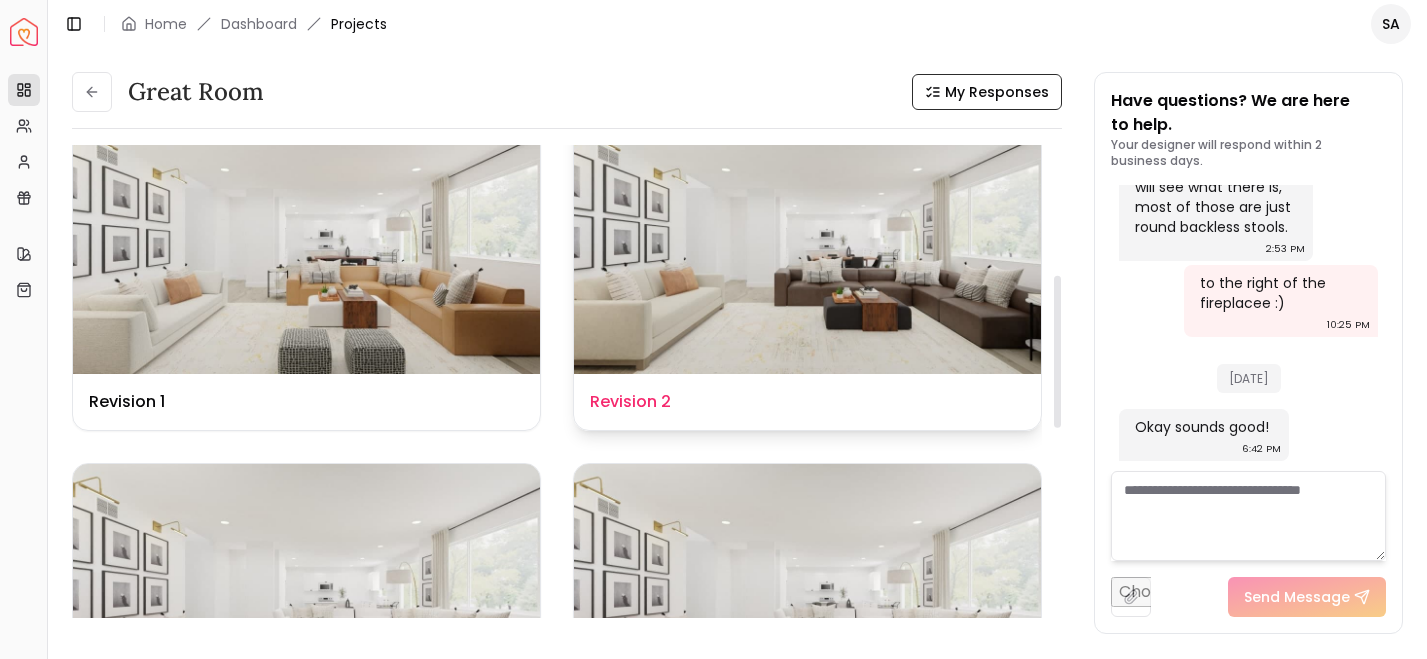 click at bounding box center [807, 242] 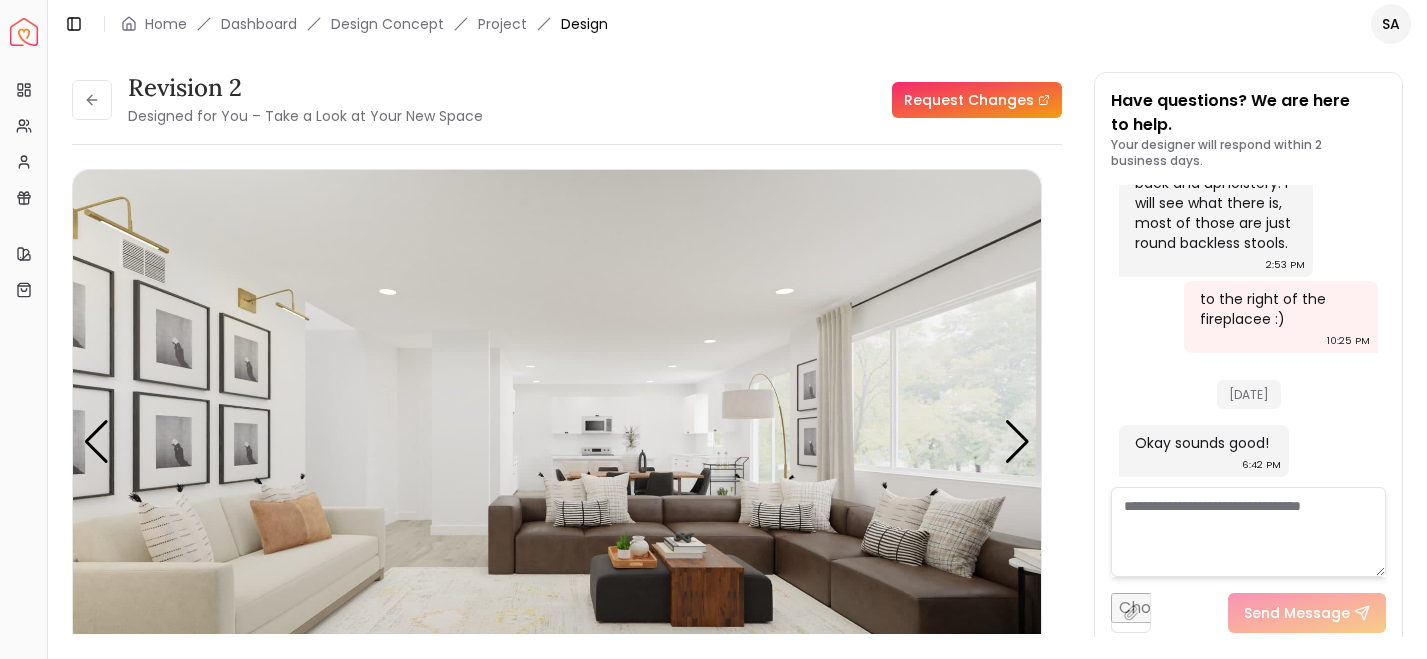 scroll, scrollTop: 3622, scrollLeft: 0, axis: vertical 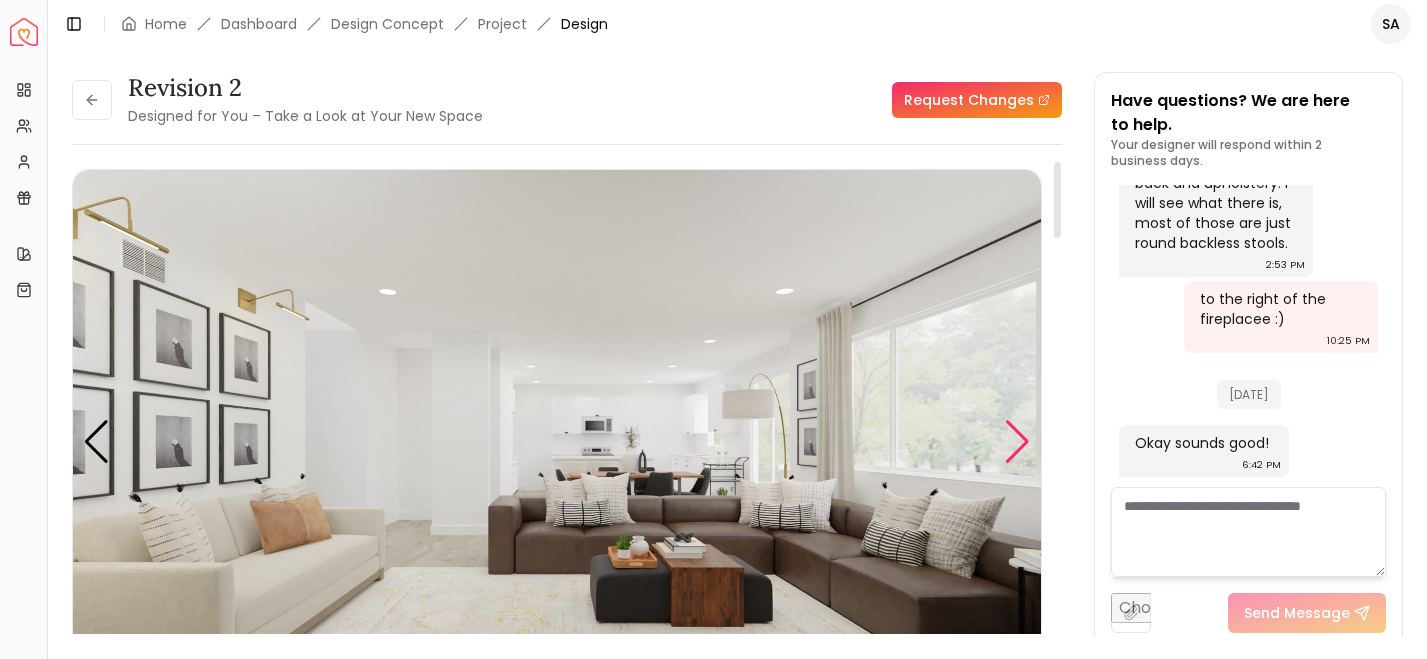 click at bounding box center [1017, 442] 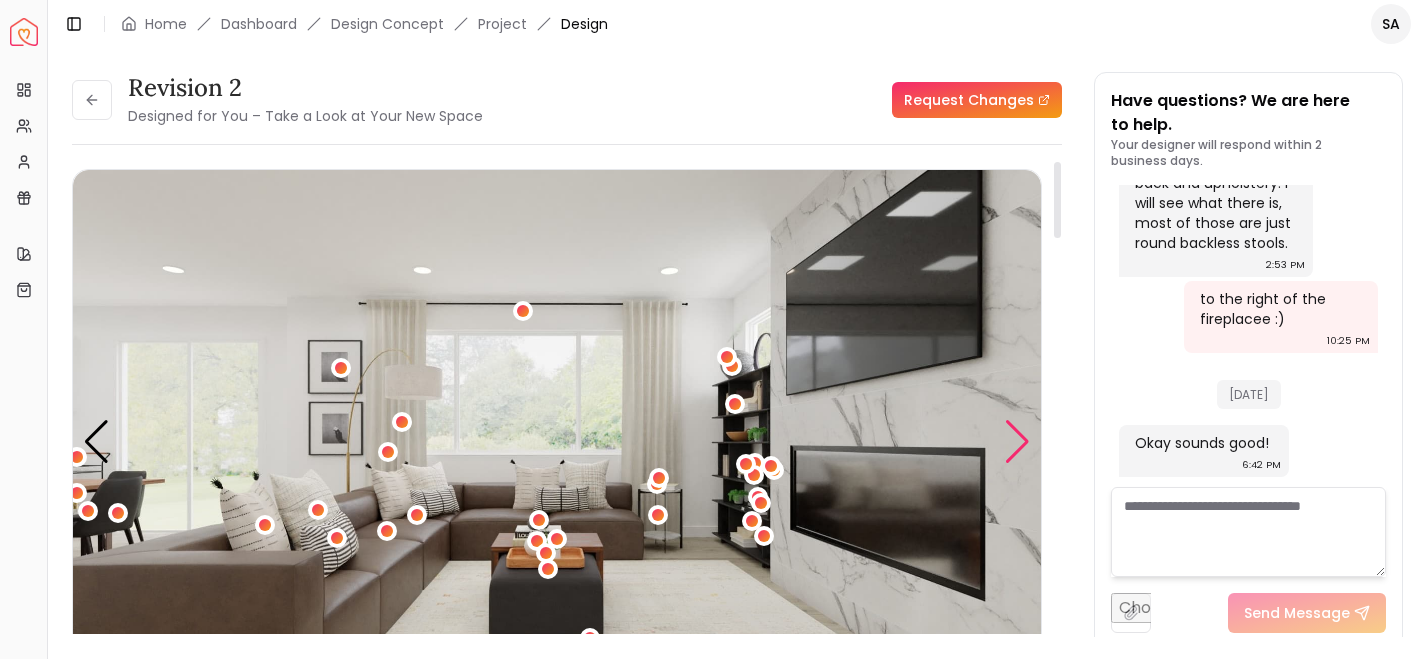 click at bounding box center (1017, 442) 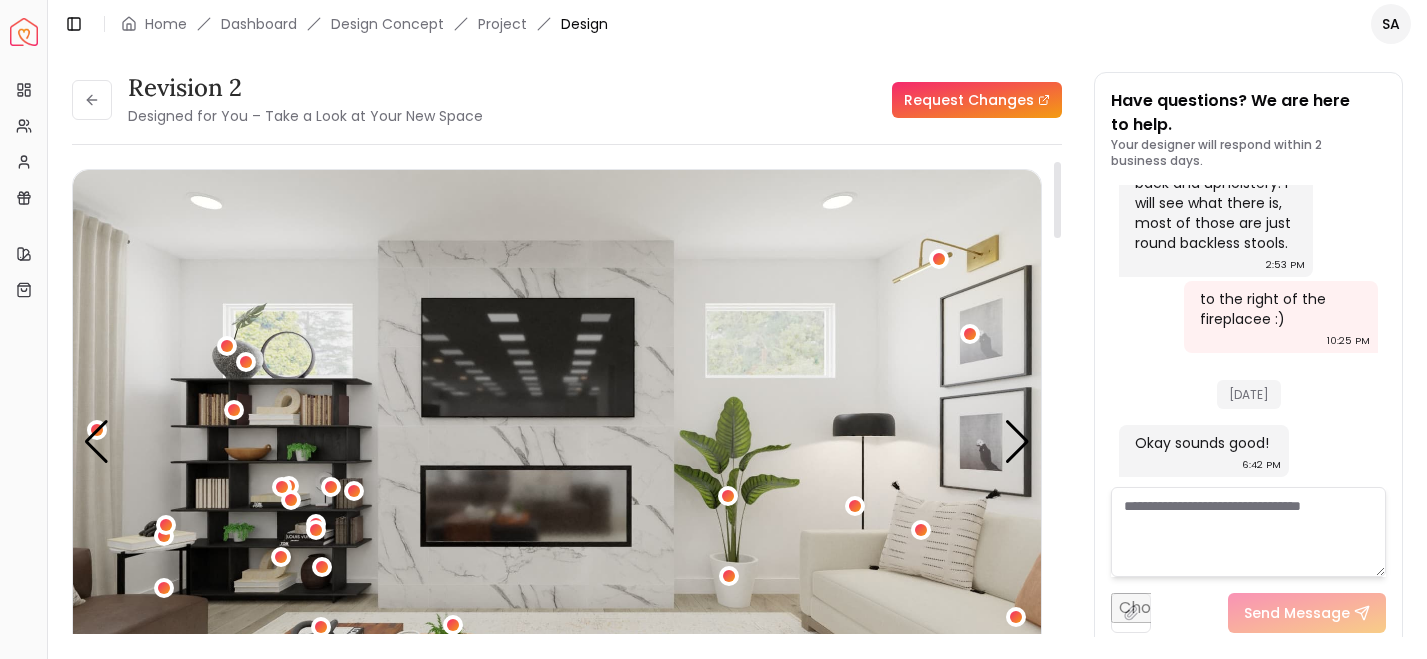 scroll, scrollTop: 114, scrollLeft: 0, axis: vertical 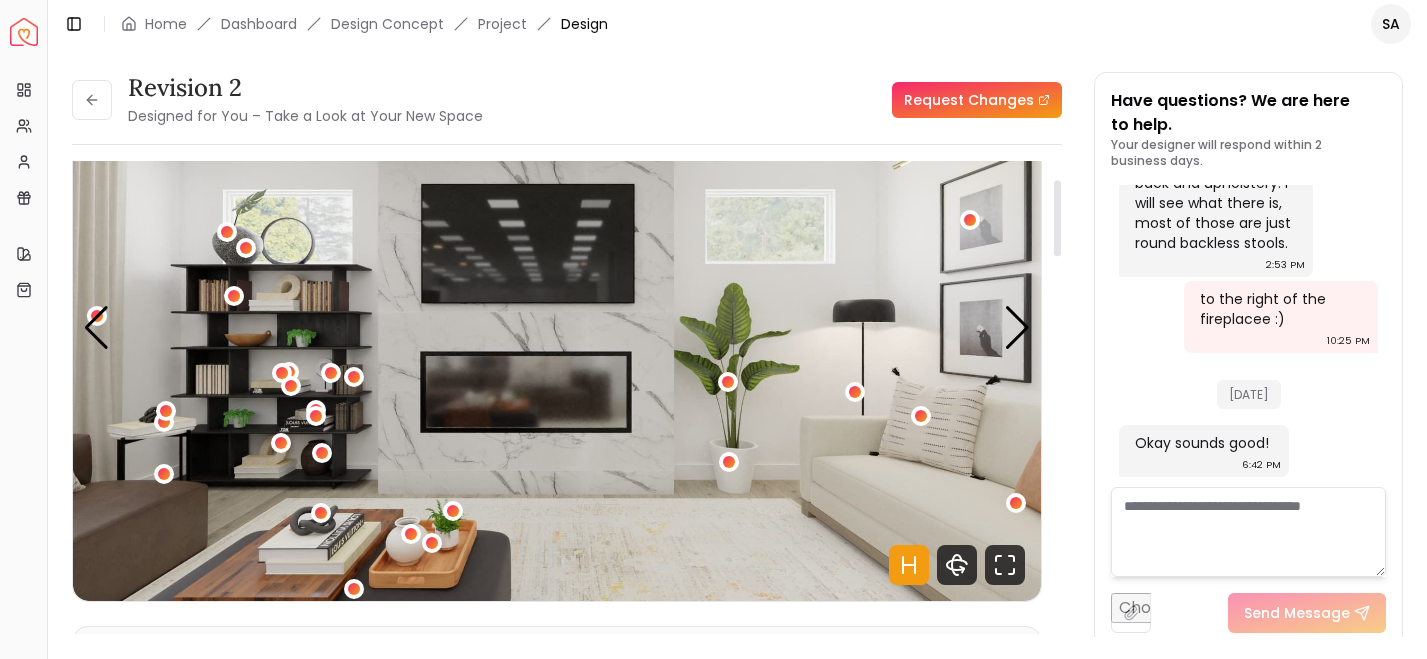 click 